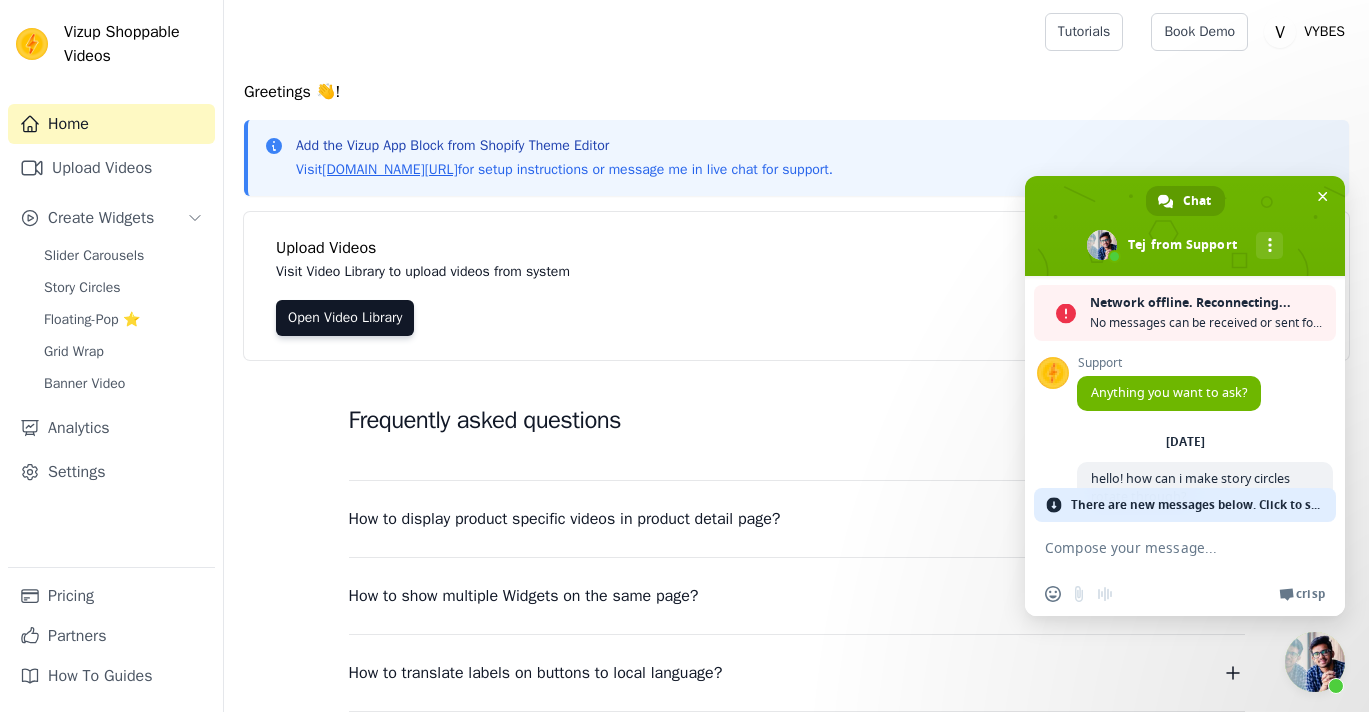 scroll, scrollTop: 0, scrollLeft: 0, axis: both 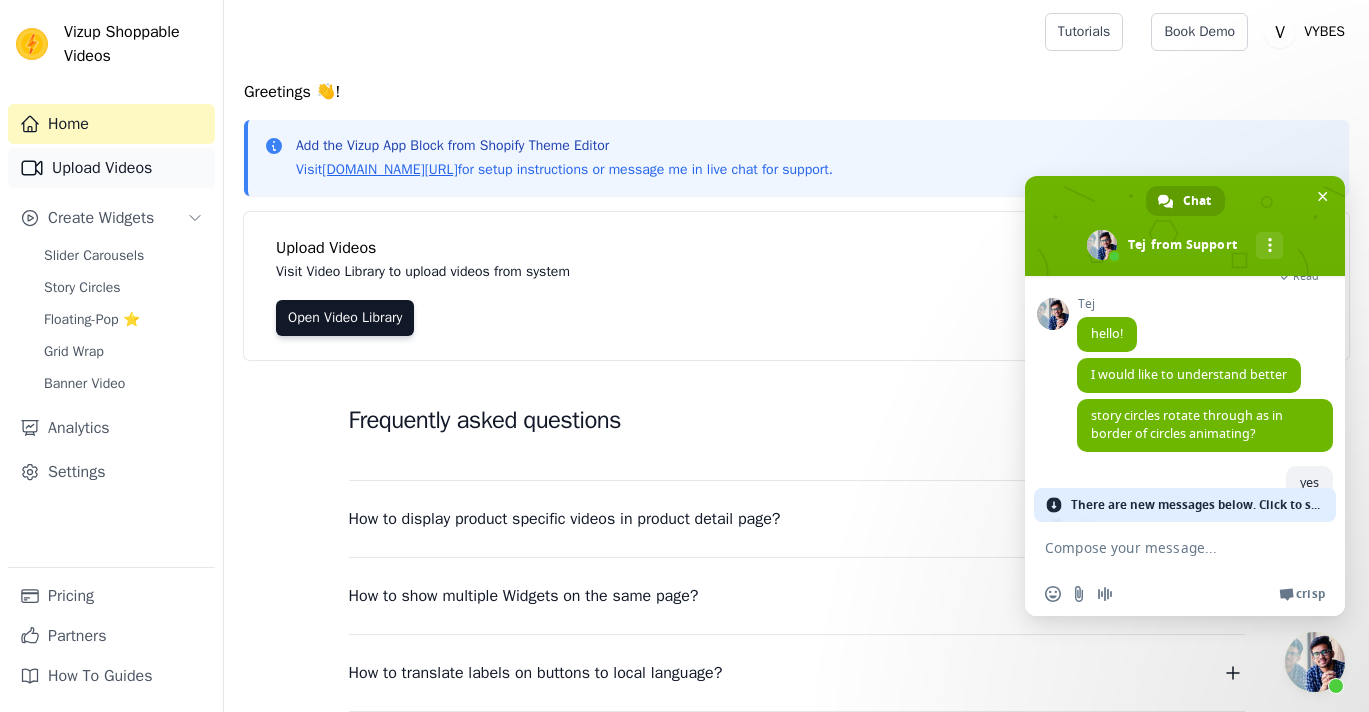 click on "Upload Videos" at bounding box center [111, 168] 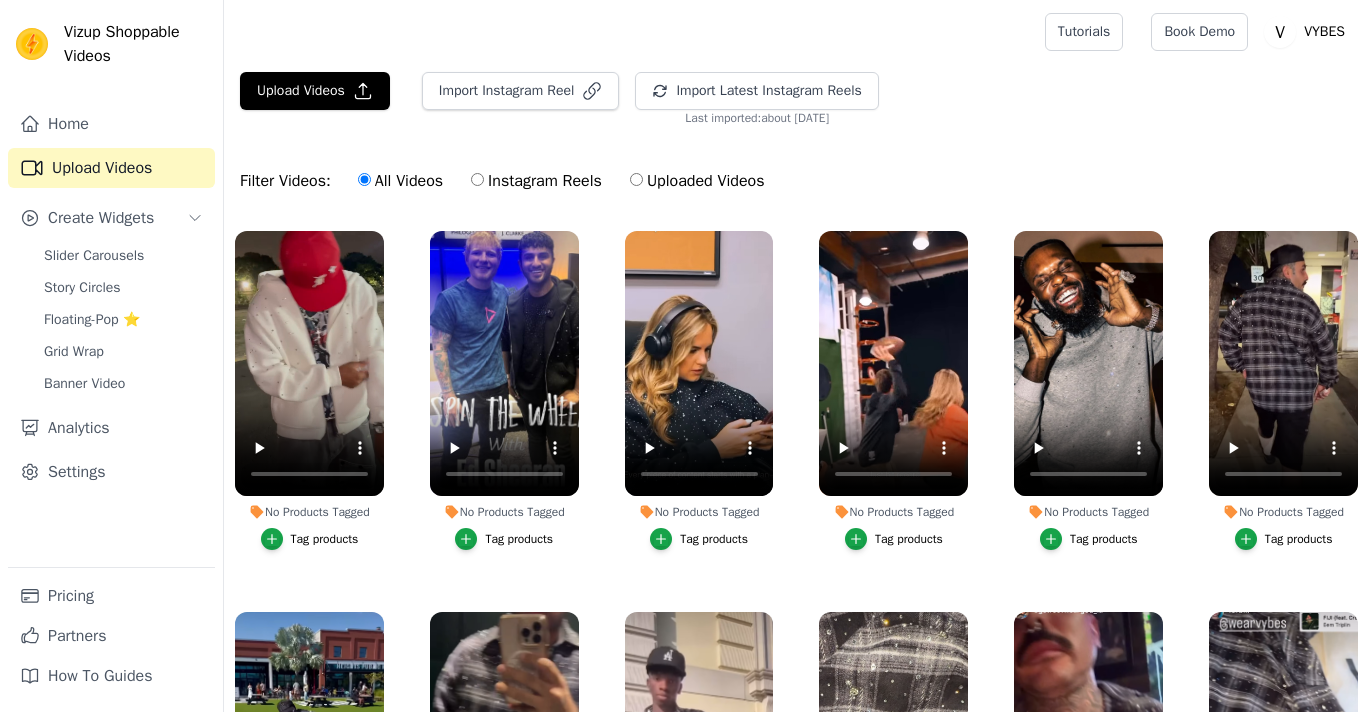 scroll, scrollTop: 0, scrollLeft: 0, axis: both 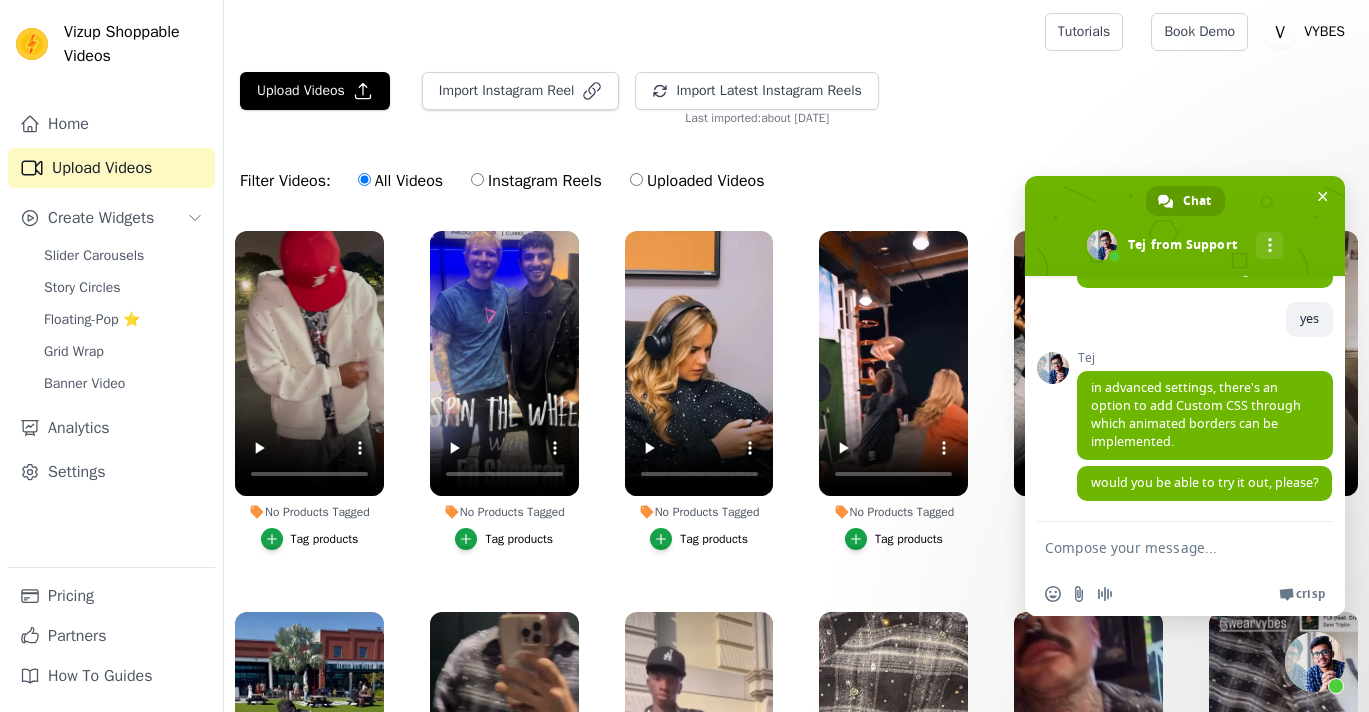 click at bounding box center (1165, 547) 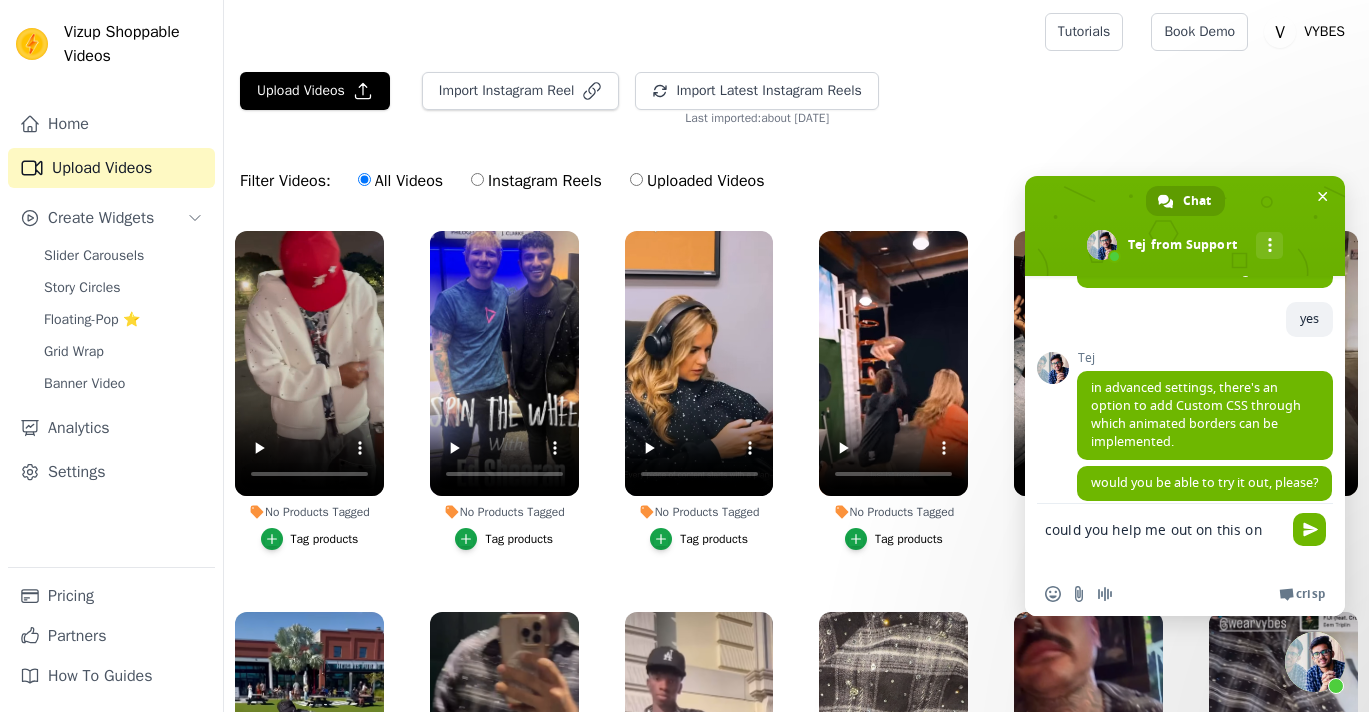 type on "could you help me out on this one" 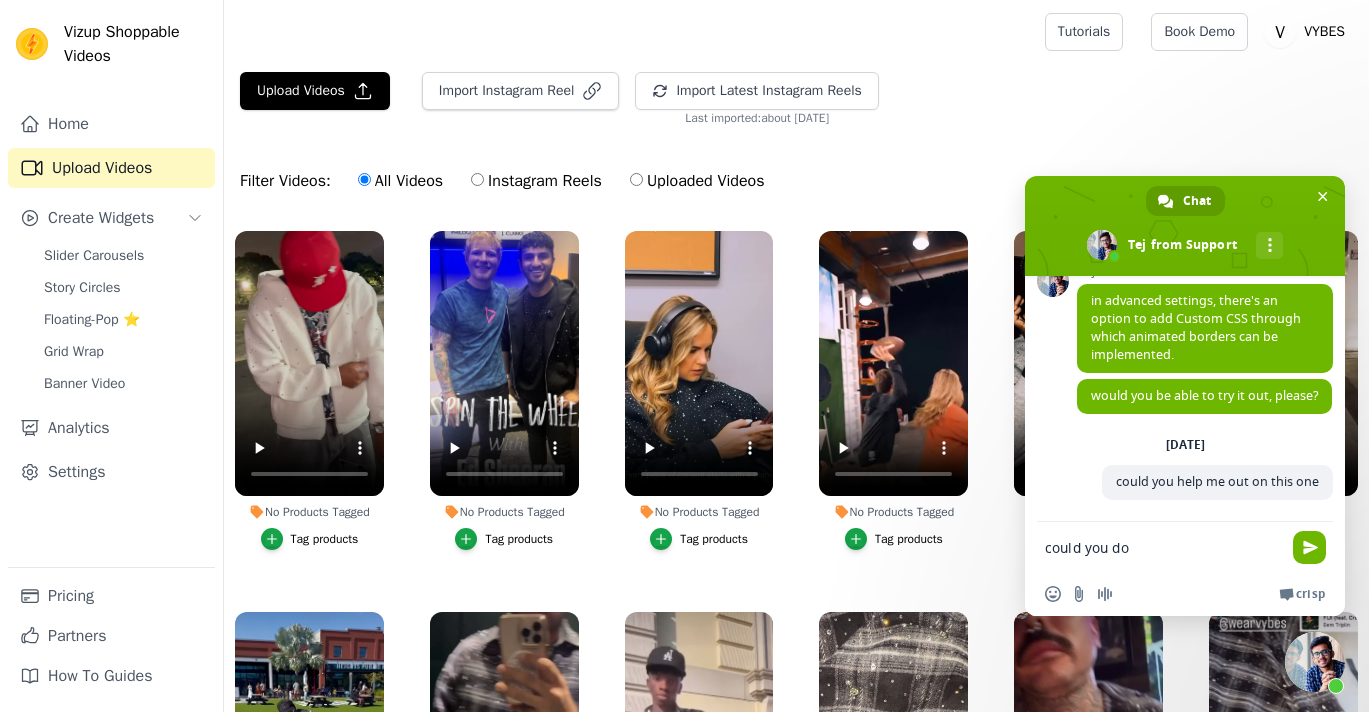 scroll, scrollTop: 435, scrollLeft: 0, axis: vertical 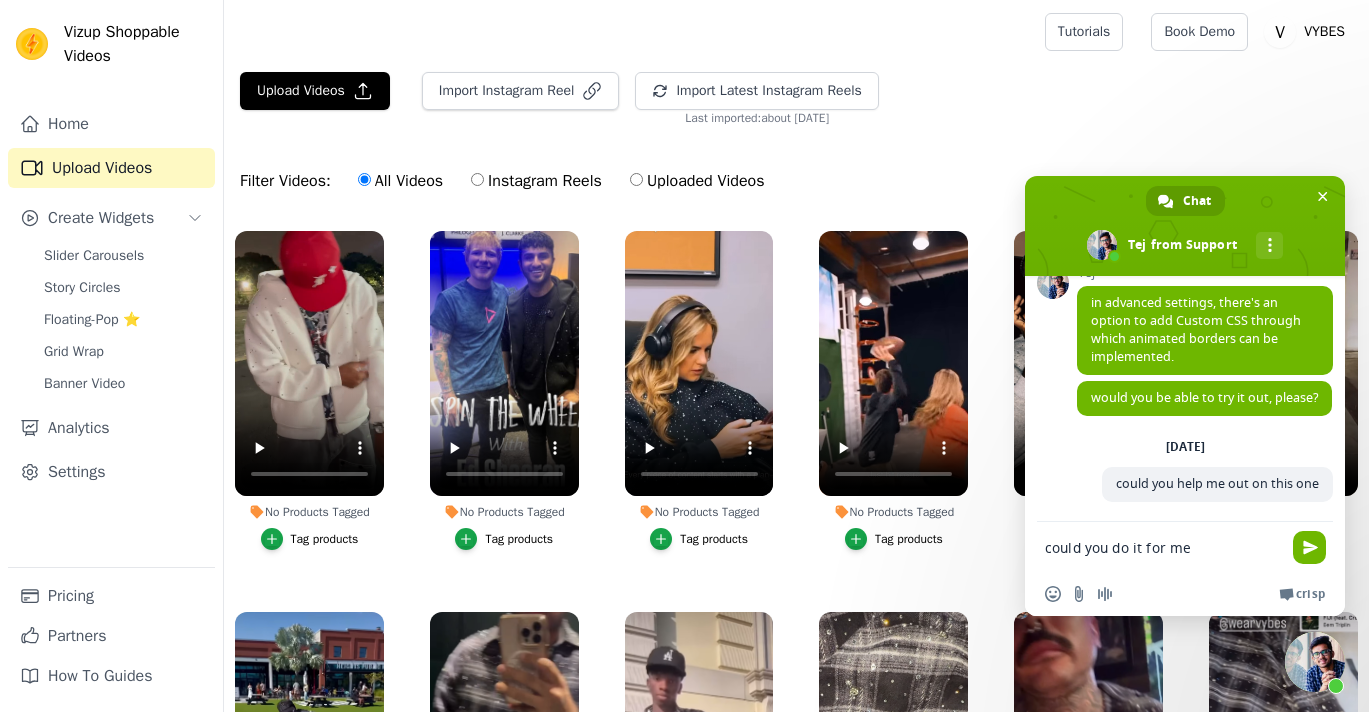 type on "could you do it for me?" 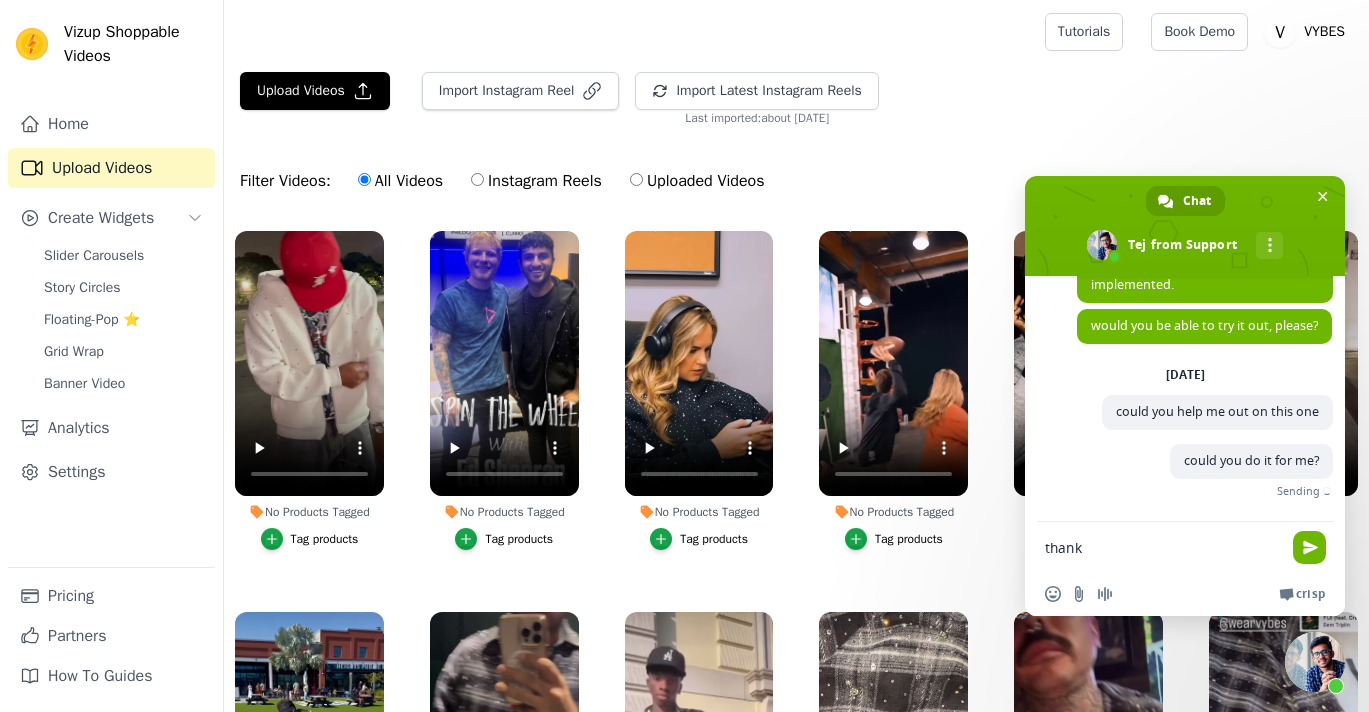 type on "thanks" 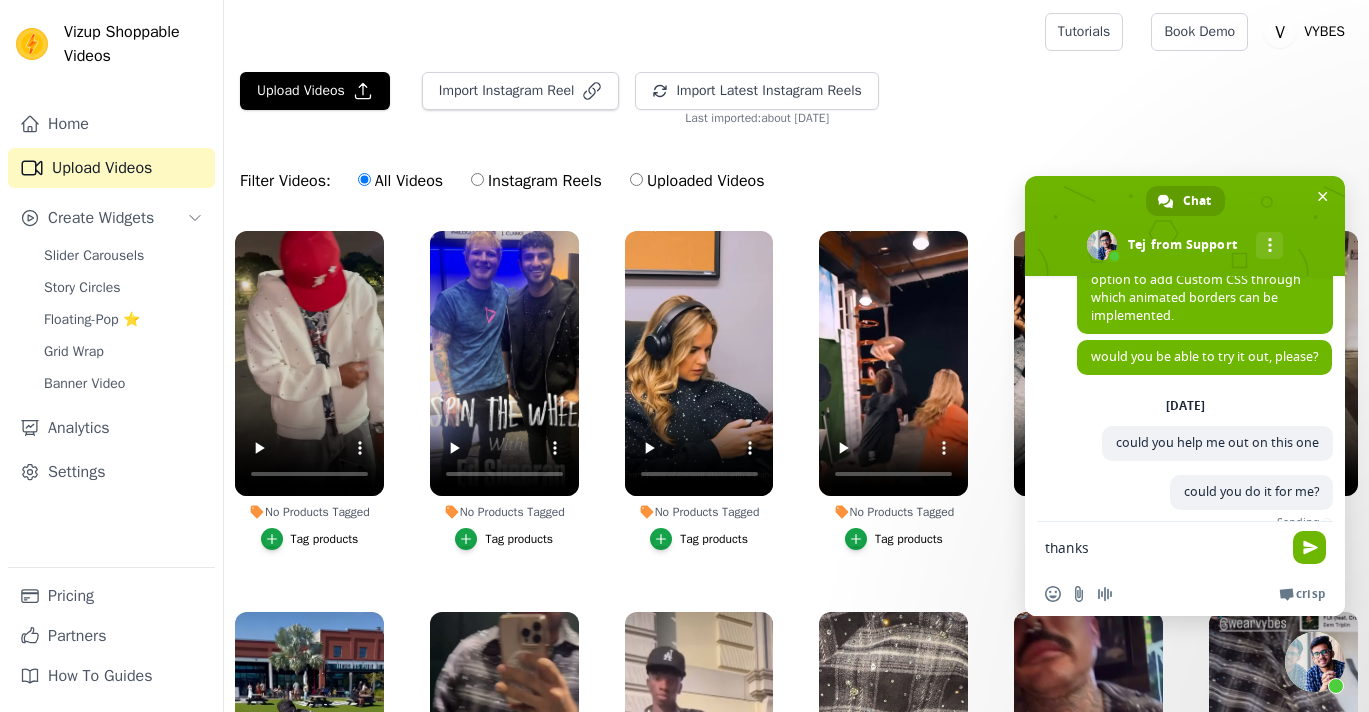 type 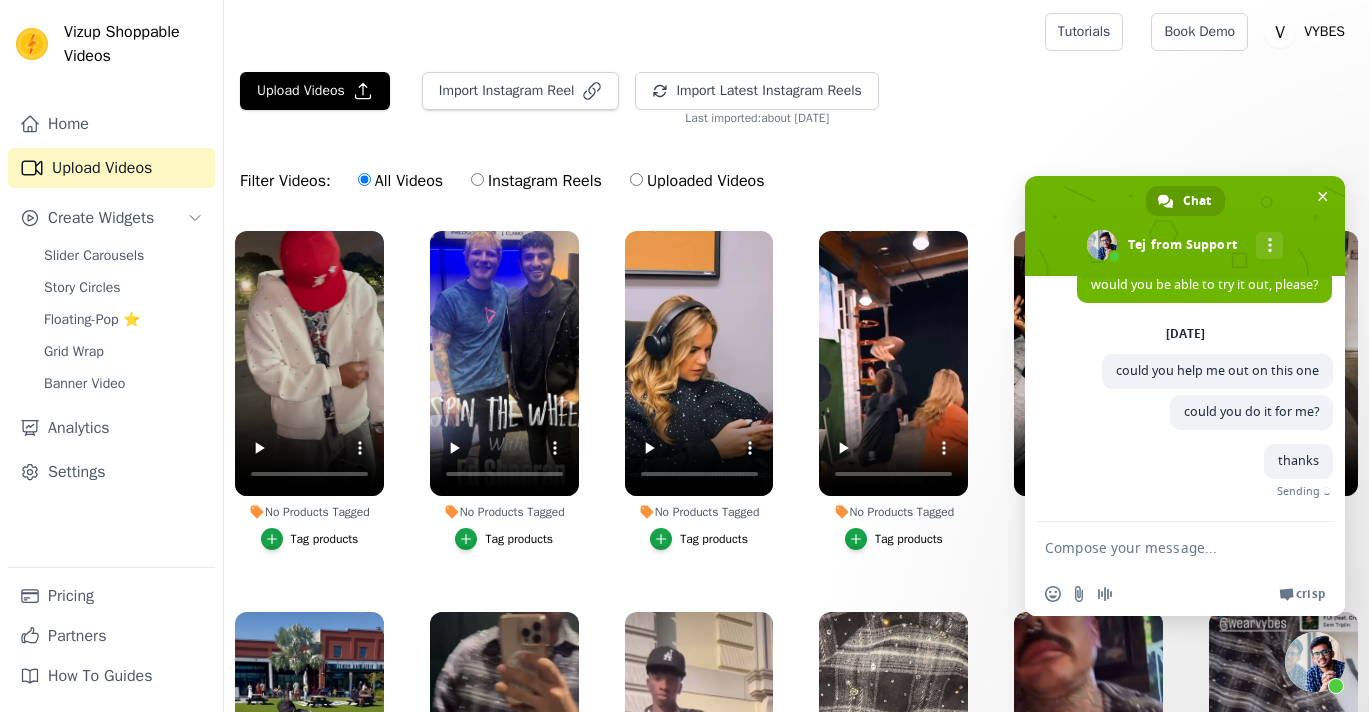 scroll, scrollTop: 517, scrollLeft: 0, axis: vertical 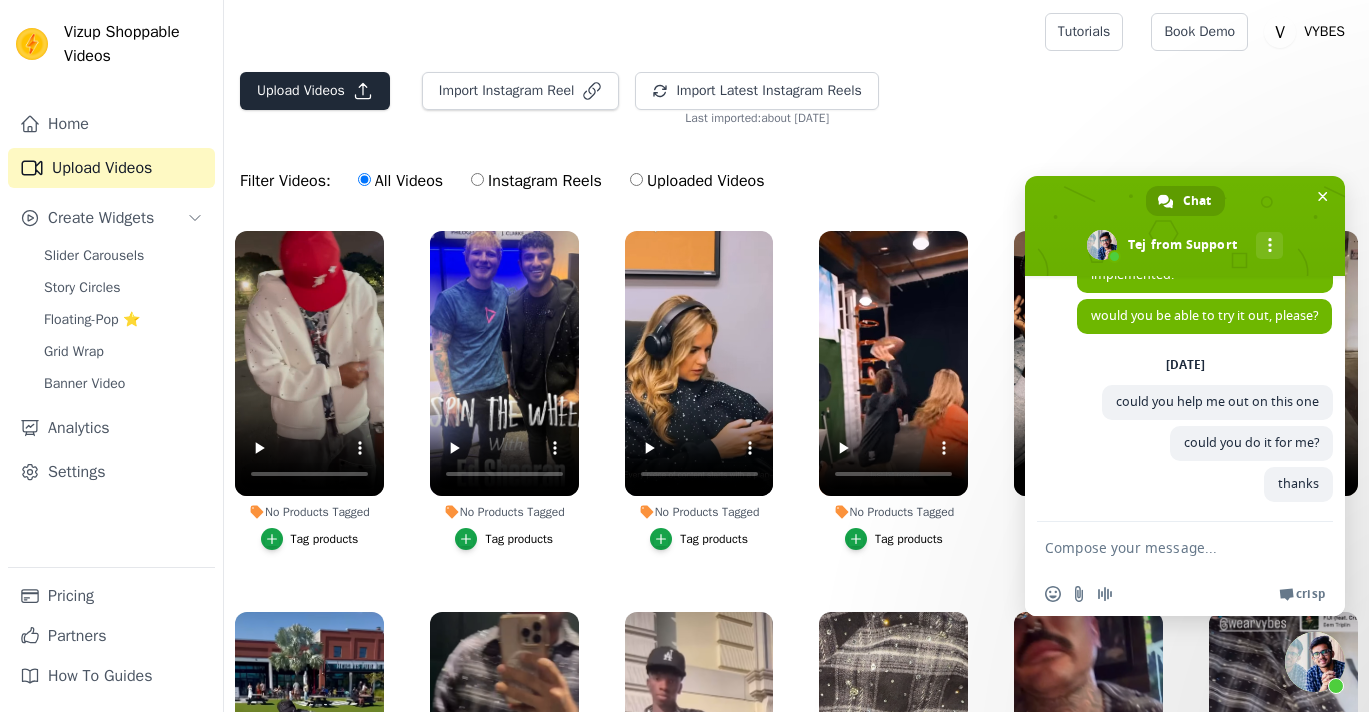 click on "Upload Videos" at bounding box center [315, 91] 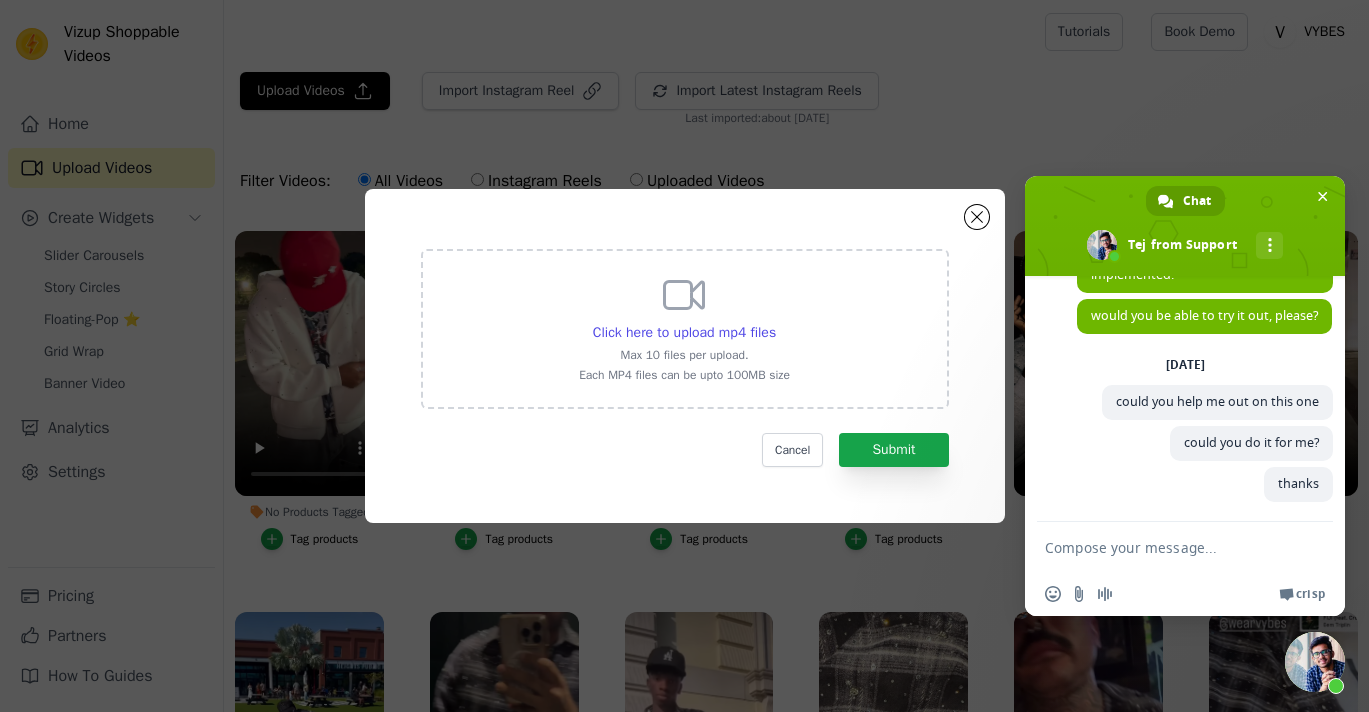 click on "Click here to upload mp4 files     Max 10 files per upload.   Each MP4 files can be upto 100MB size" at bounding box center [684, 327] 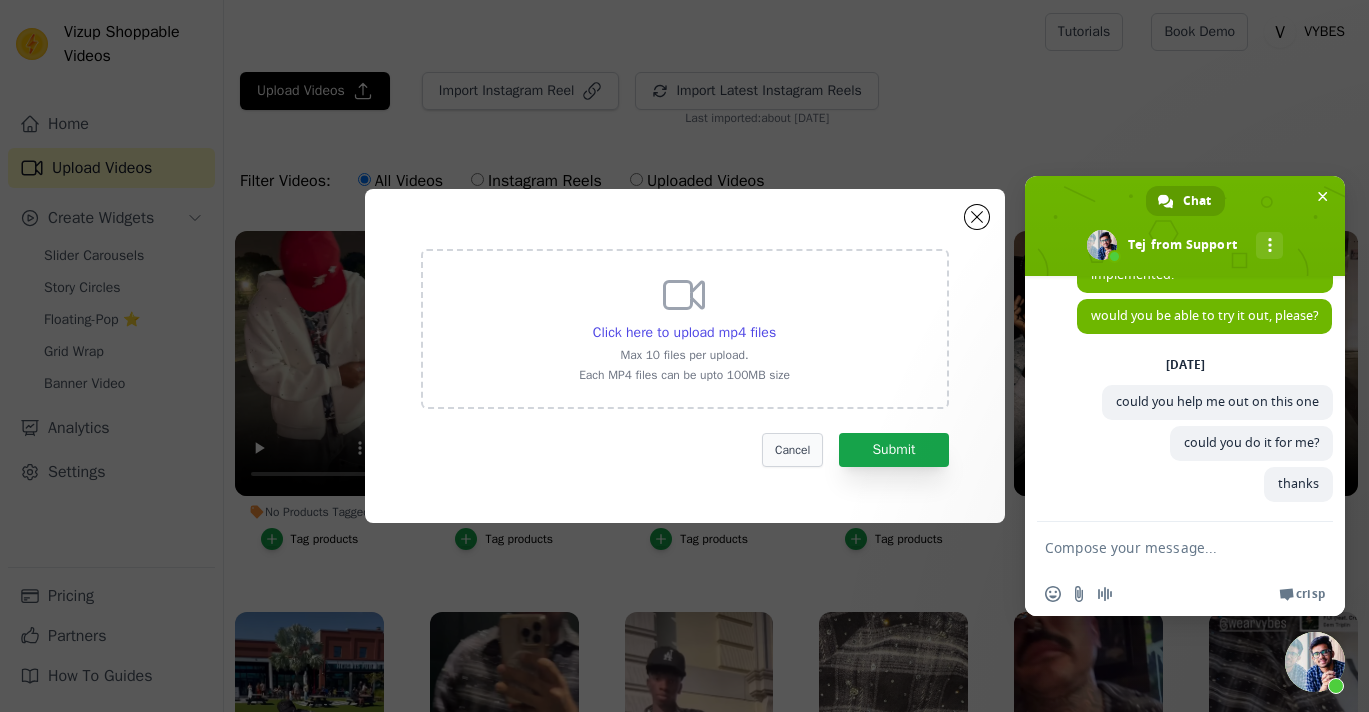 click on "Cancel" at bounding box center (792, 450) 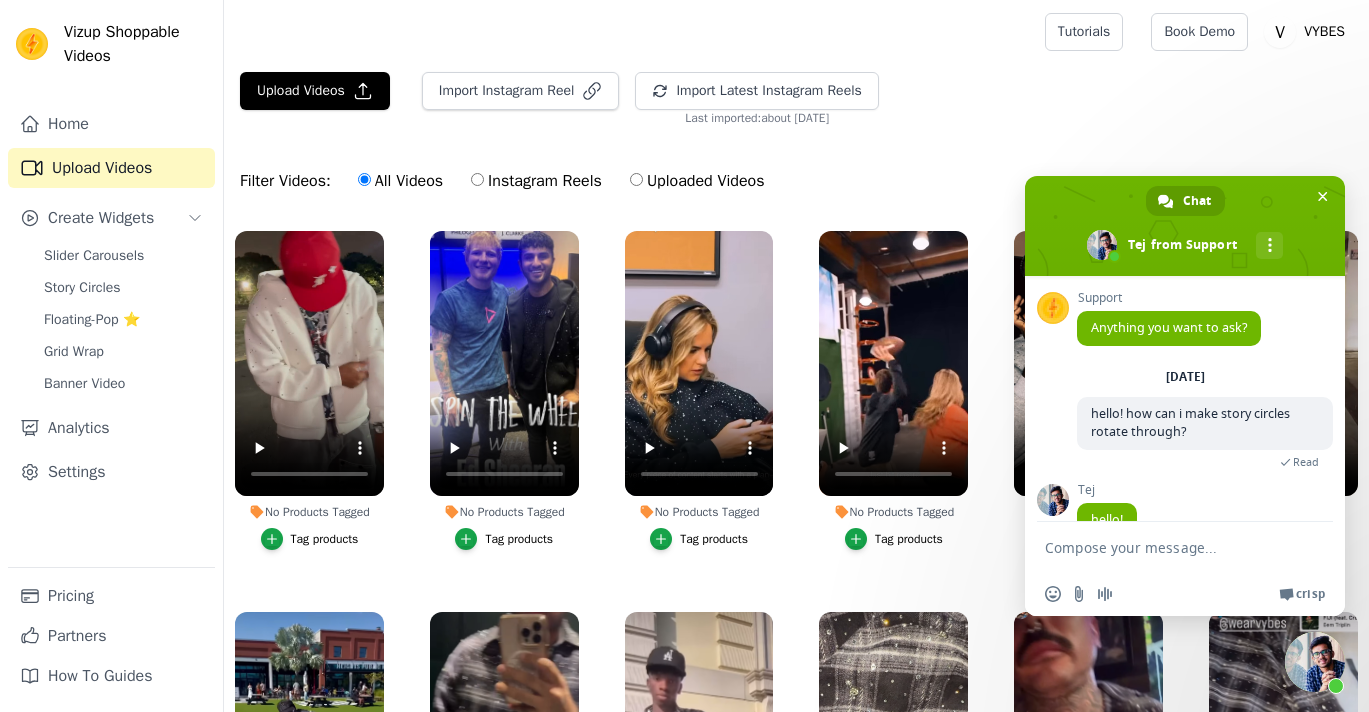 scroll, scrollTop: 0, scrollLeft: 0, axis: both 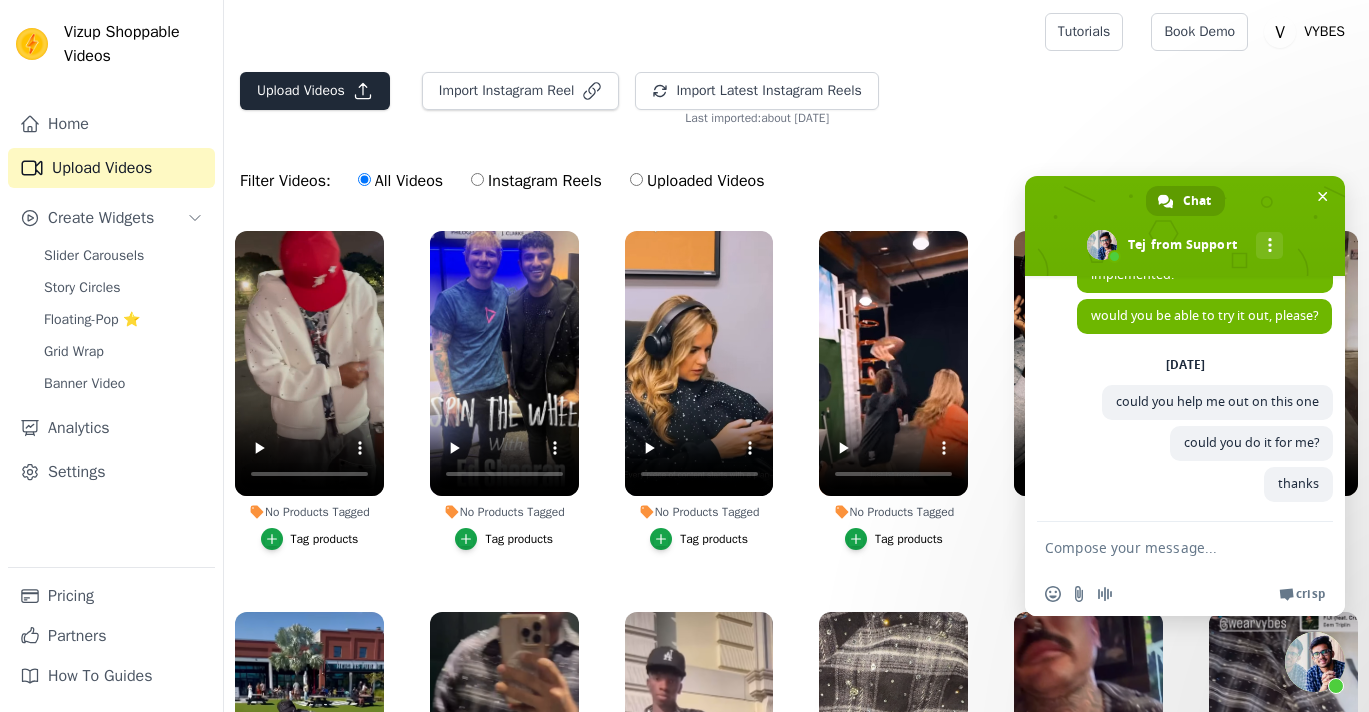 click on "Upload Videos" at bounding box center [315, 91] 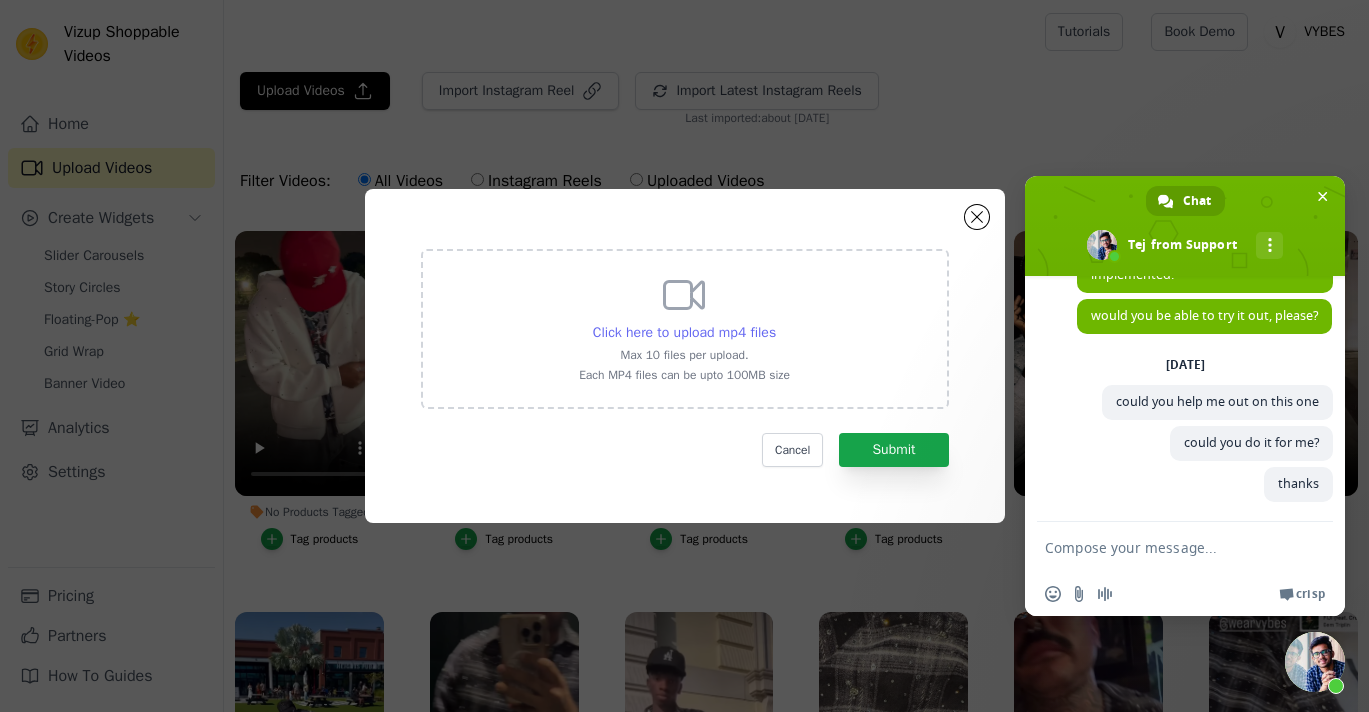 click on "Click here to upload mp4 files" at bounding box center [684, 332] 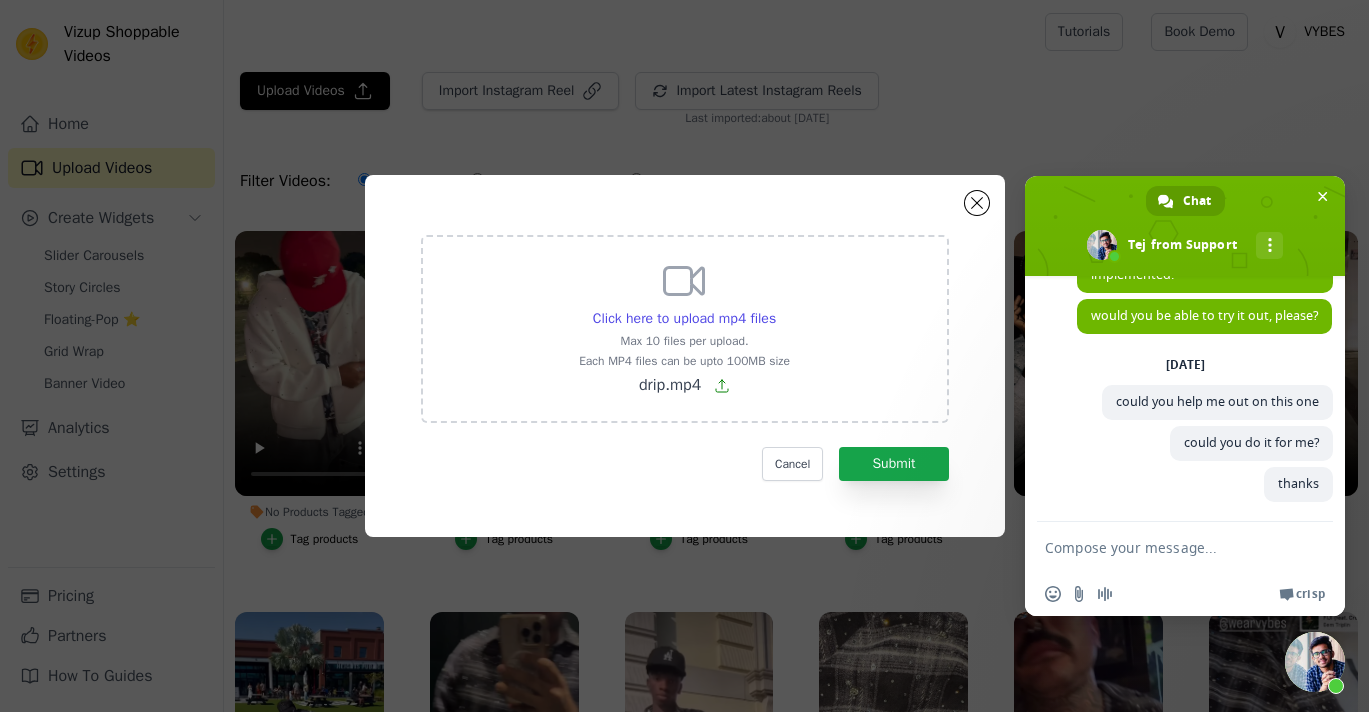 click on "Max 10 files per upload." at bounding box center [684, 341] 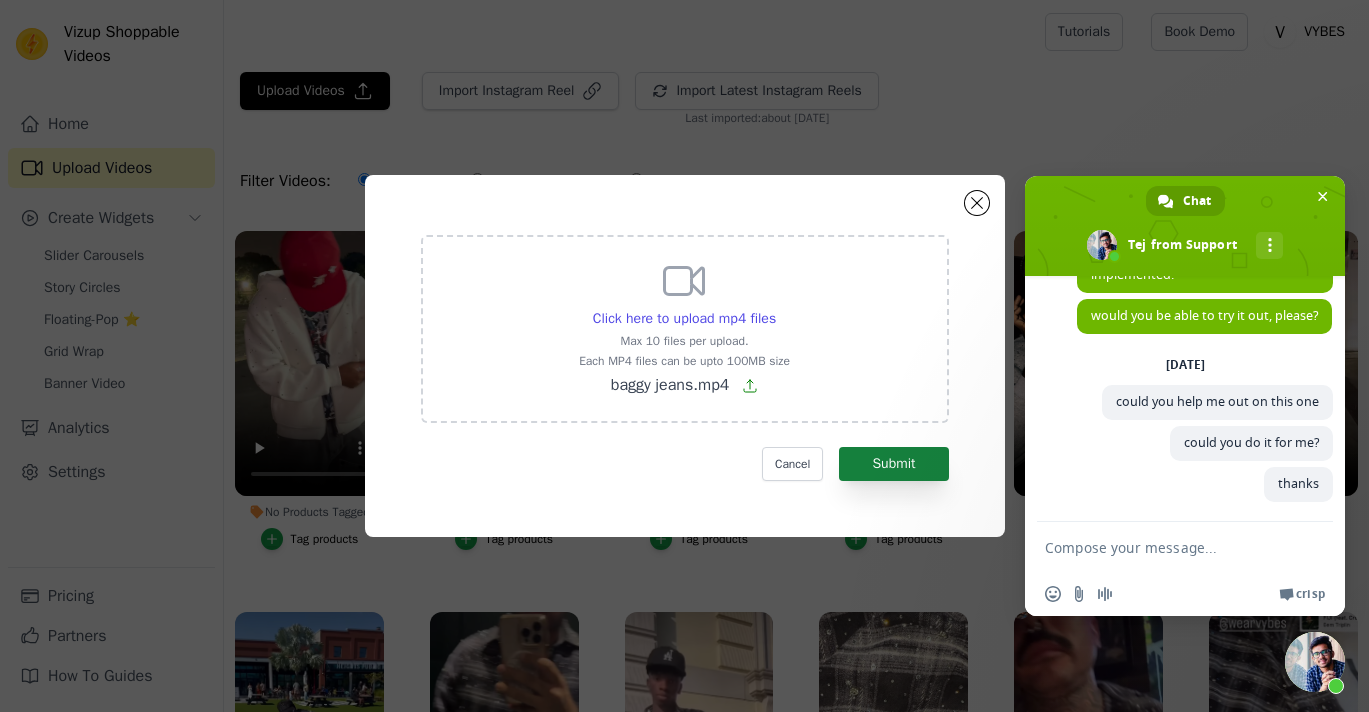 click on "Submit" at bounding box center [893, 464] 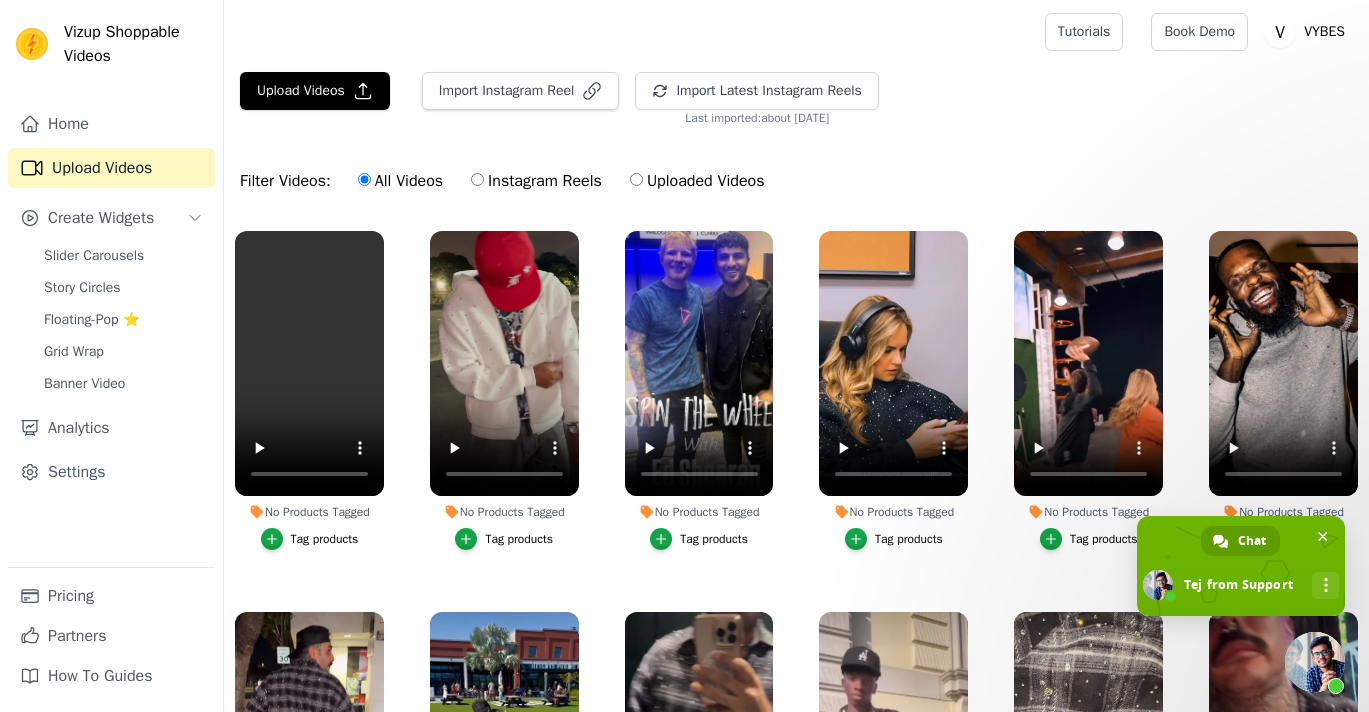 scroll, scrollTop: 0, scrollLeft: 0, axis: both 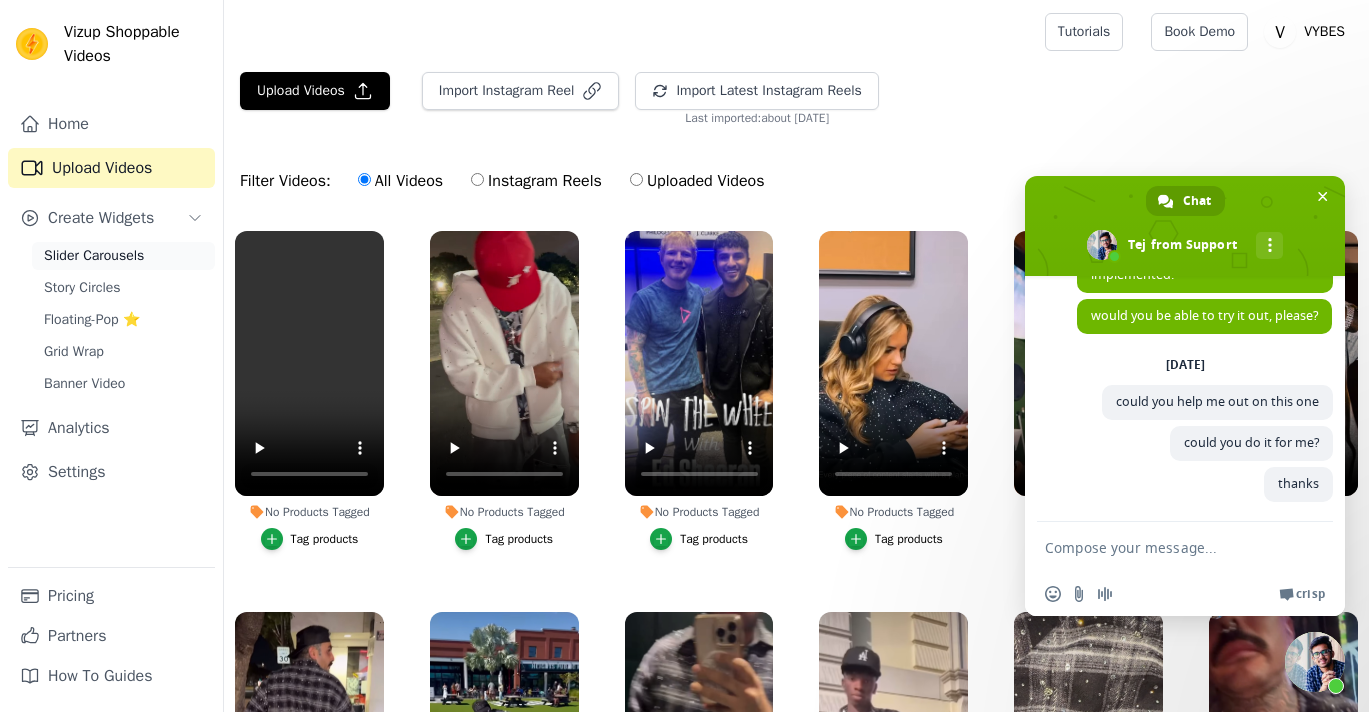 click on "Slider Carousels" at bounding box center (94, 256) 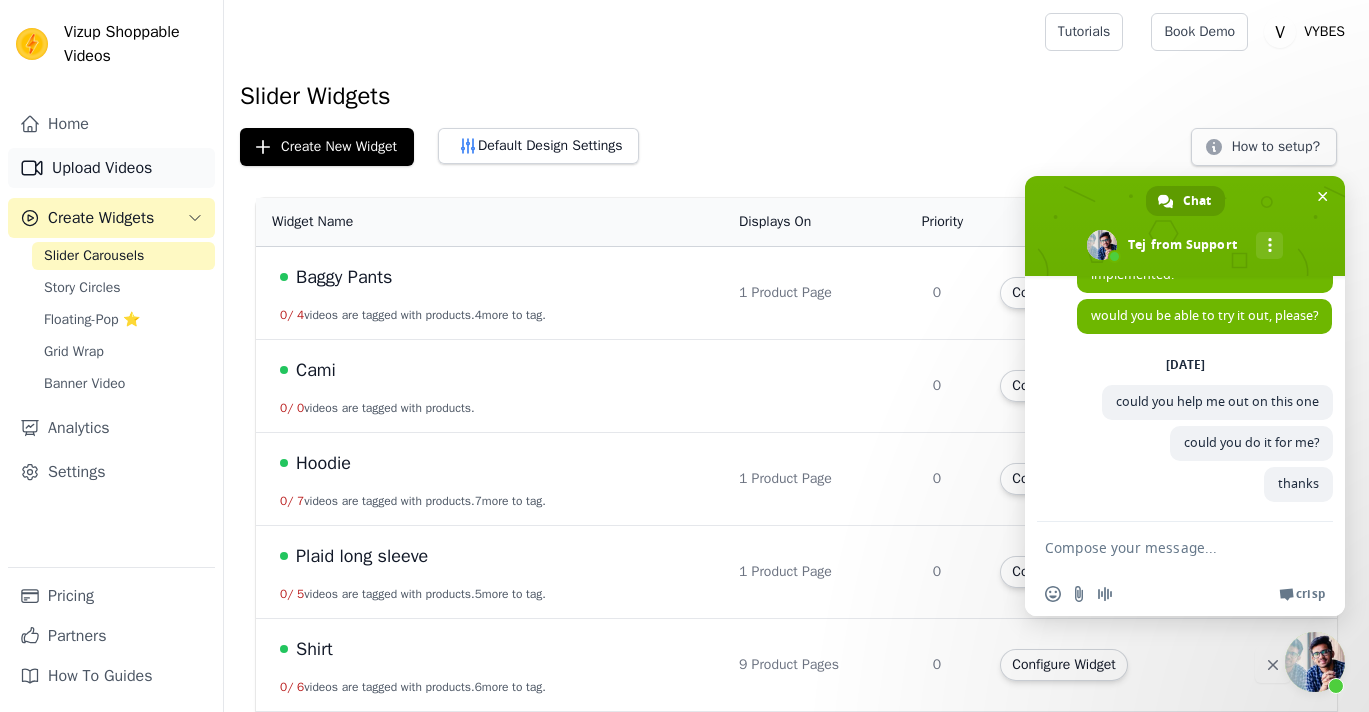 click on "Upload Videos" at bounding box center (111, 168) 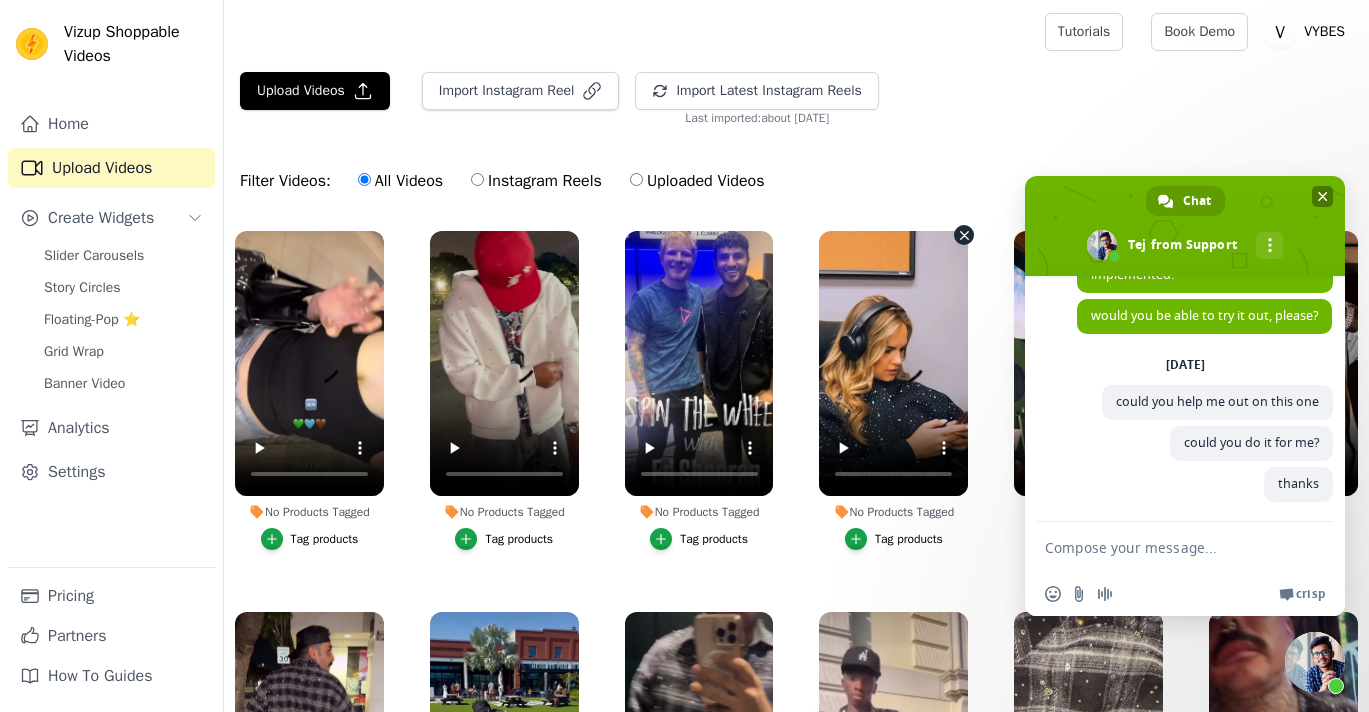 scroll, scrollTop: 0, scrollLeft: 0, axis: both 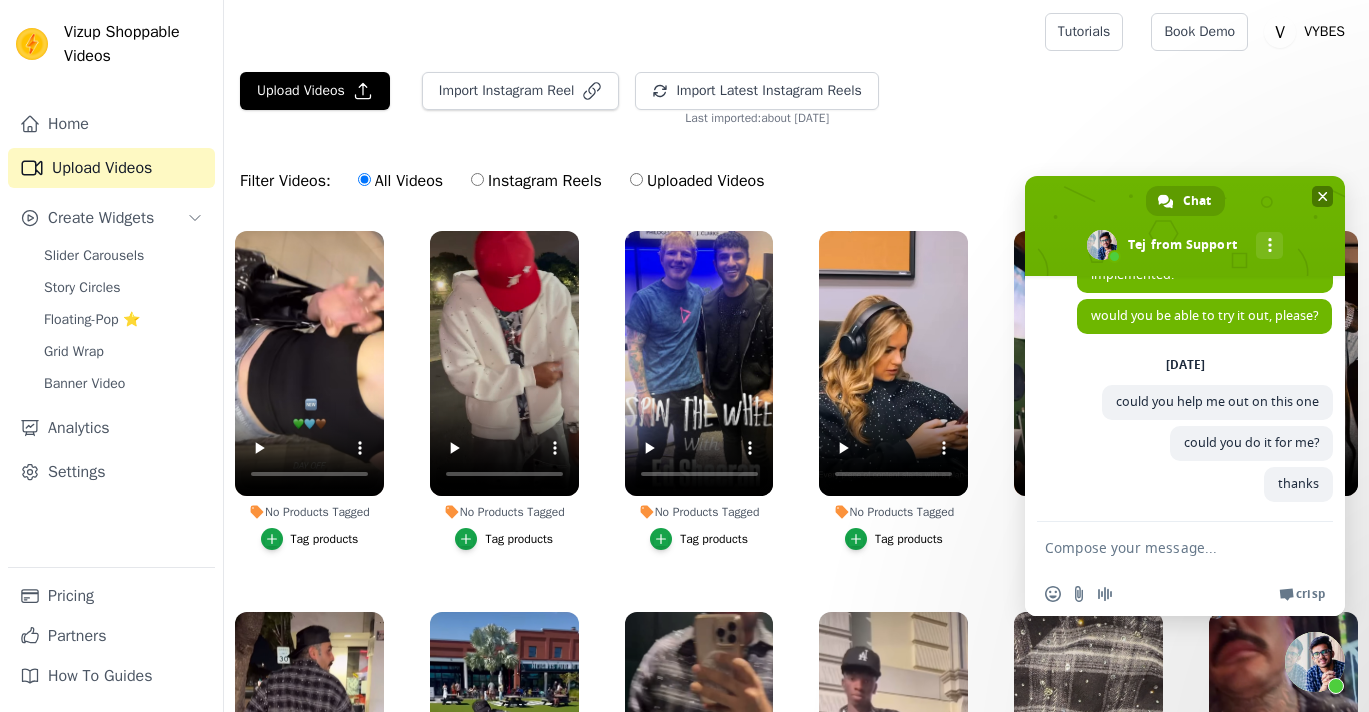 click at bounding box center [1322, 196] 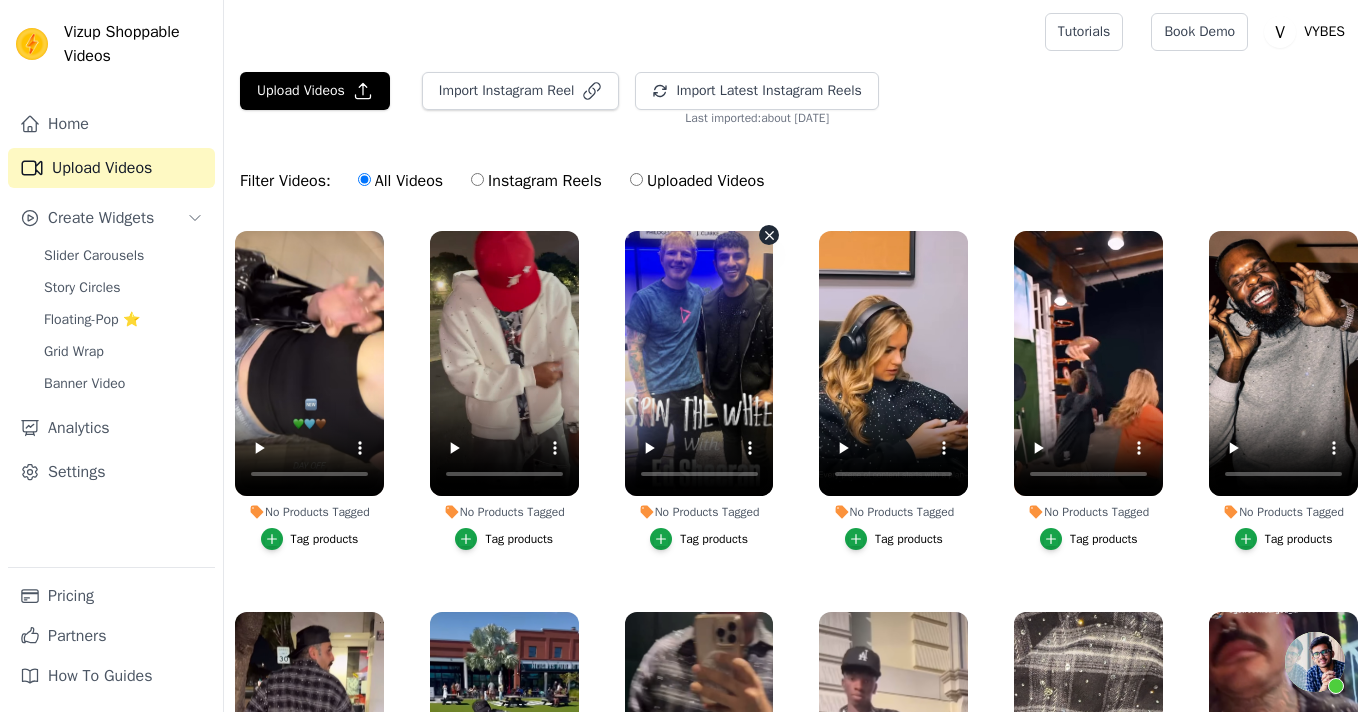 scroll, scrollTop: 0, scrollLeft: 0, axis: both 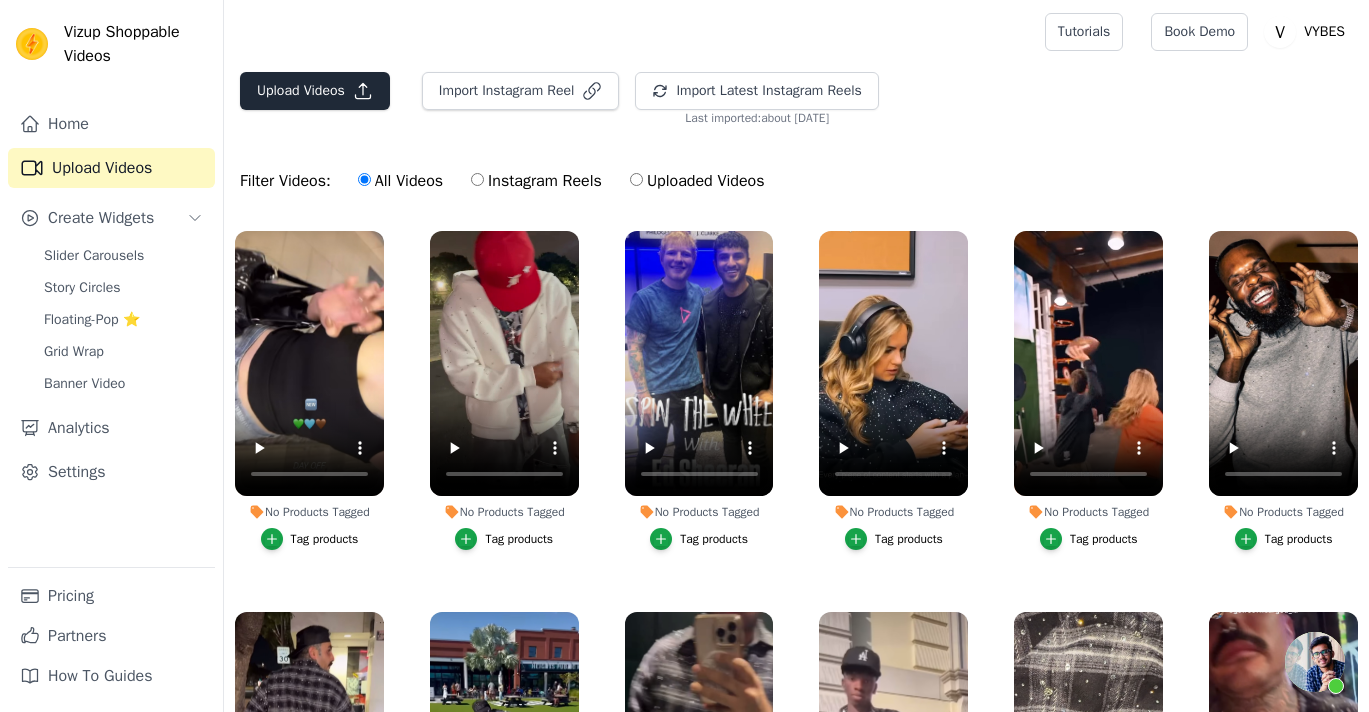 click on "Upload Videos" at bounding box center (315, 91) 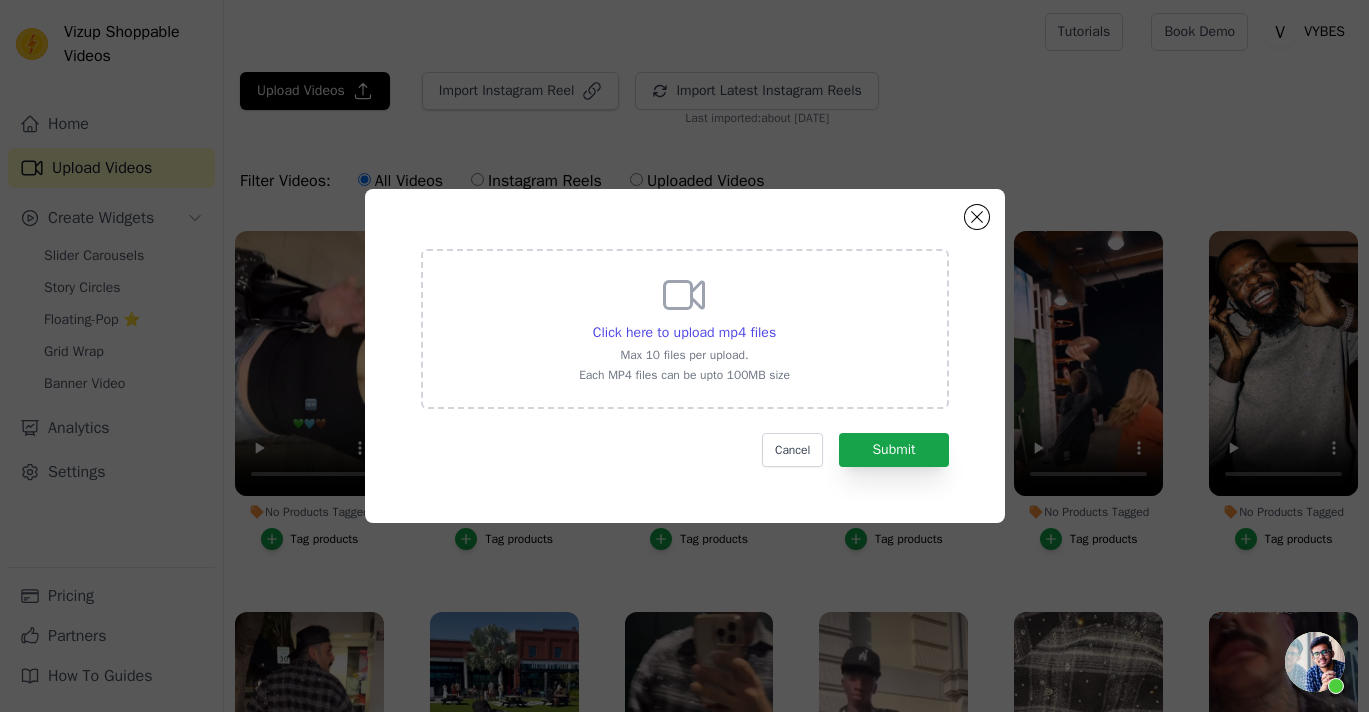 click on "Click here to upload mp4 files     Max 10 files per upload.   Each MP4 files can be upto 100MB size" at bounding box center (684, 327) 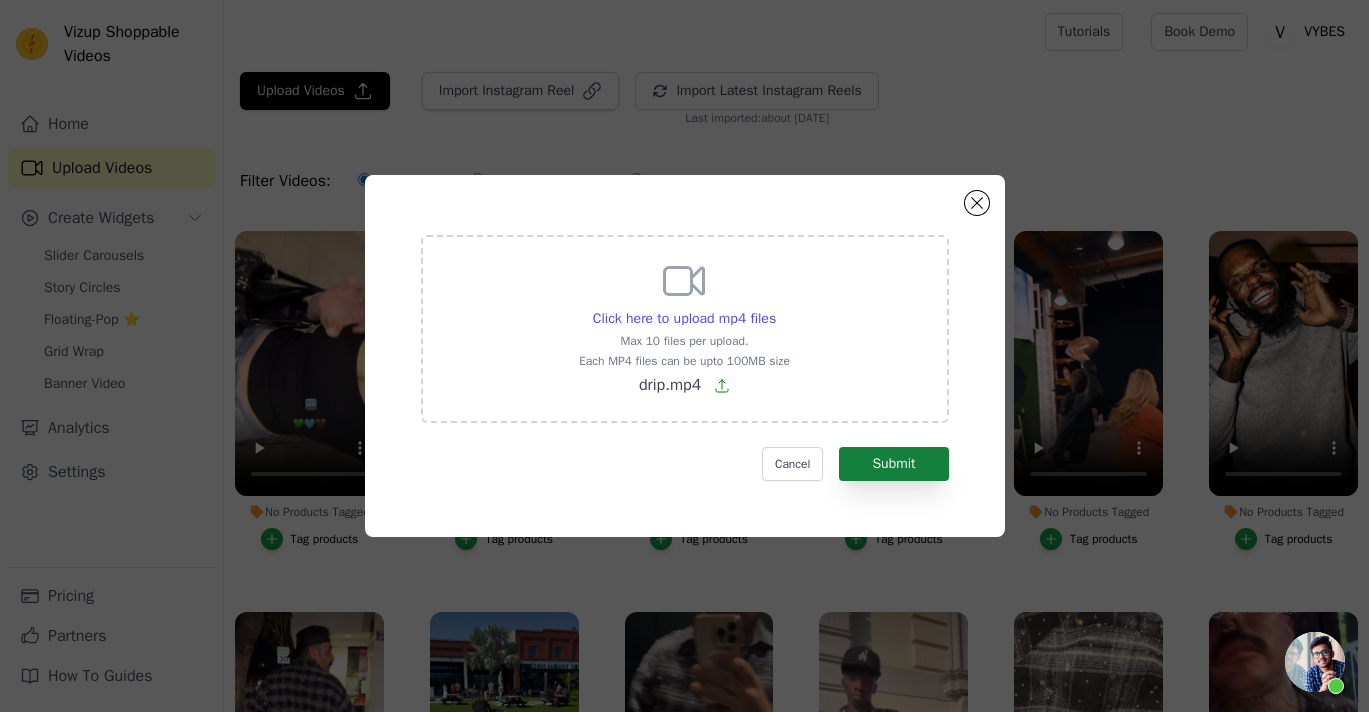 click on "Submit" at bounding box center (893, 464) 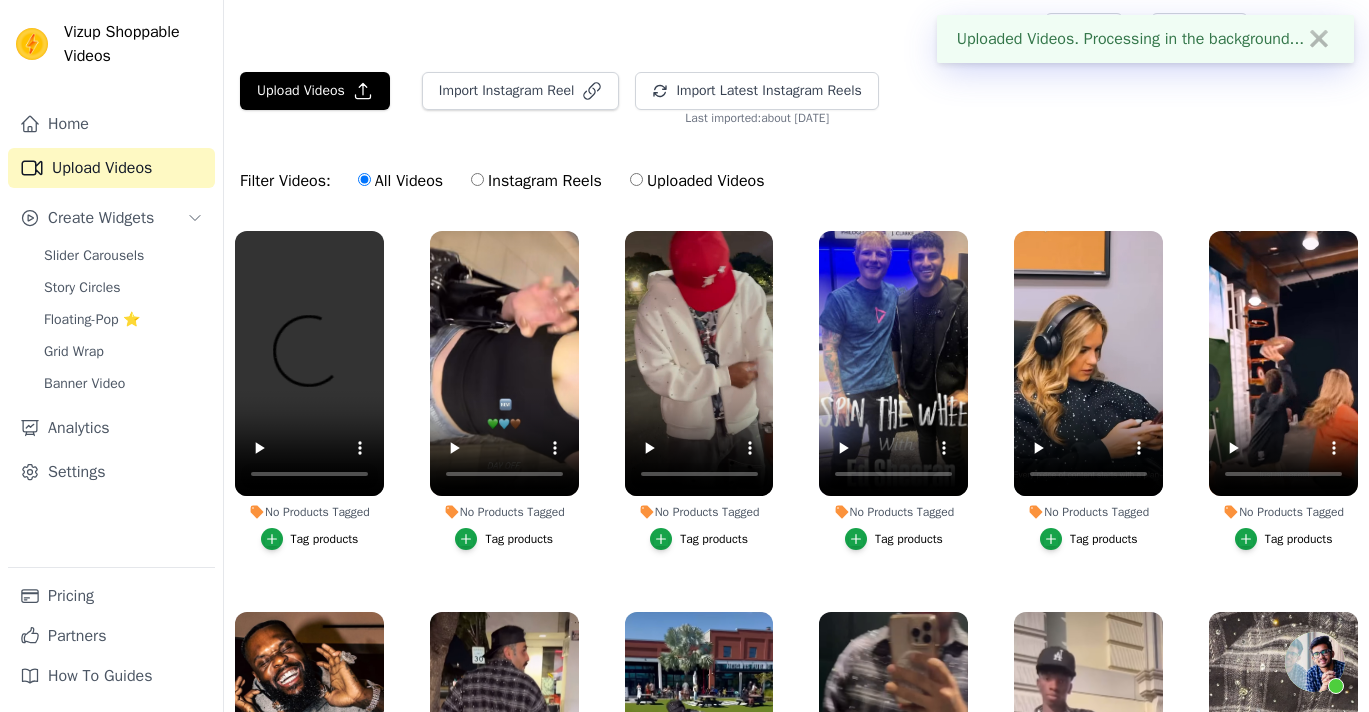 scroll, scrollTop: 0, scrollLeft: 0, axis: both 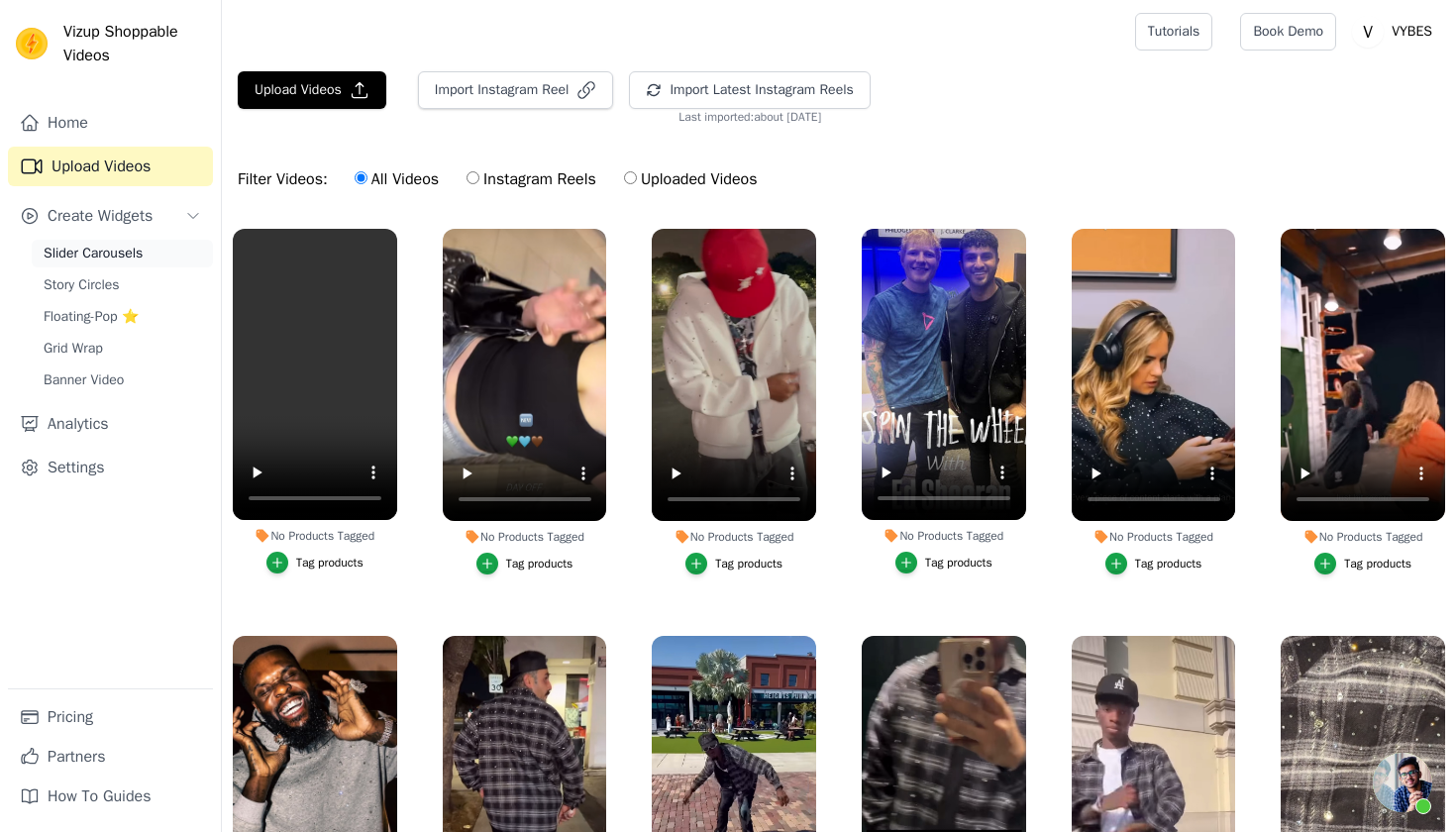 click on "Slider Carousels" at bounding box center [122, 254] 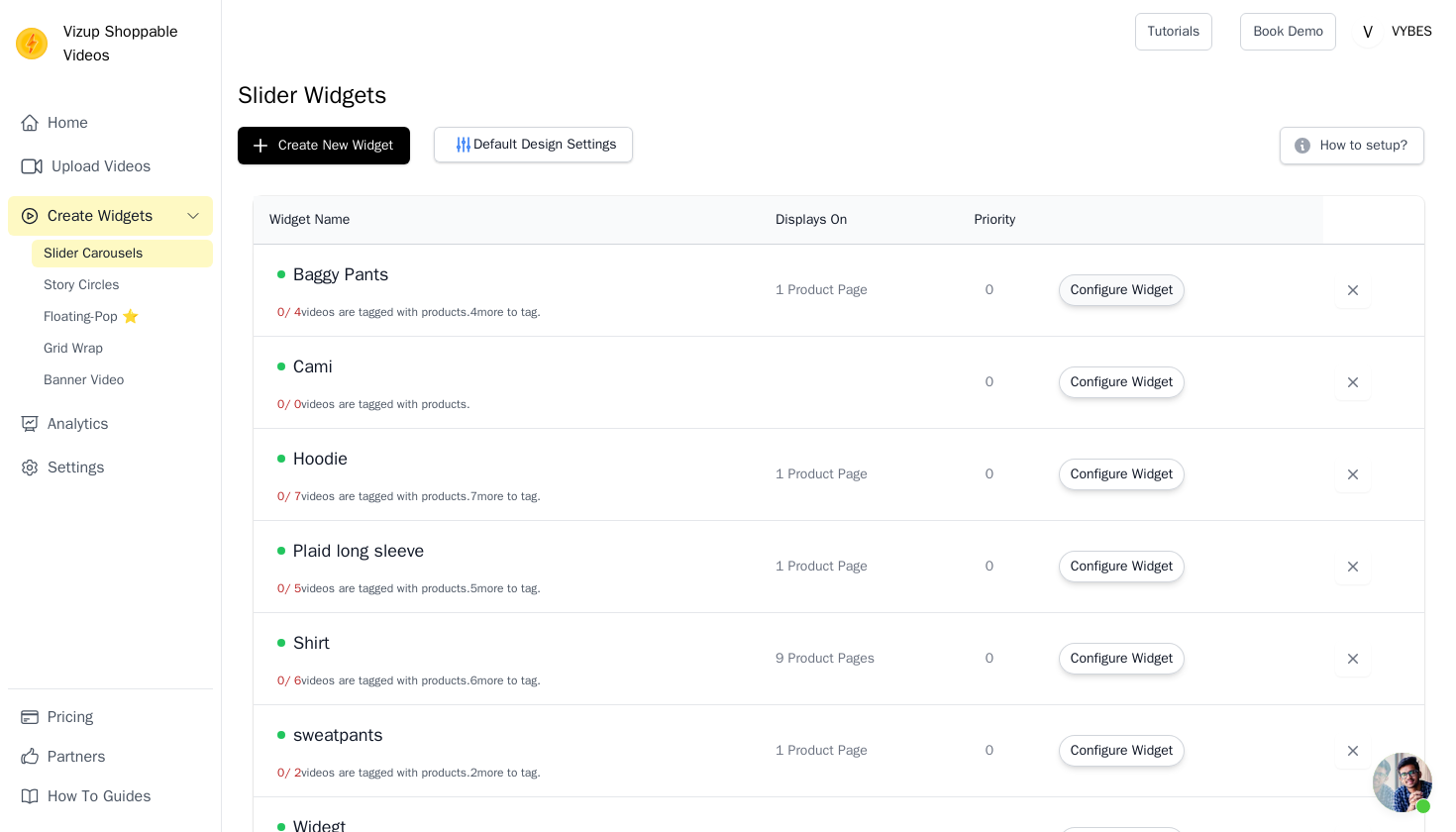 click on "Configure Widget" at bounding box center (1121, 290) 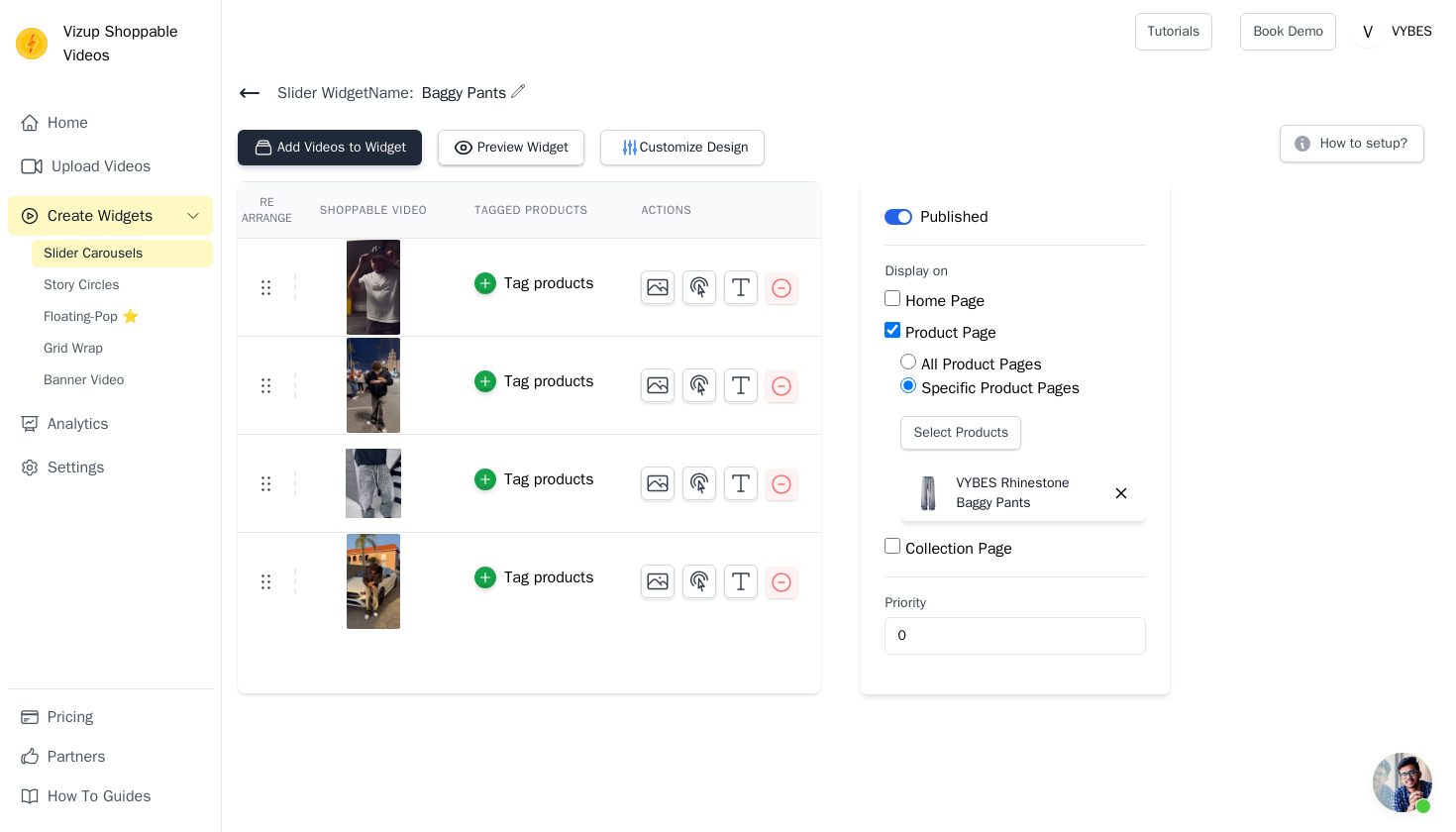 click on "Add Videos to Widget" at bounding box center [330, 148] 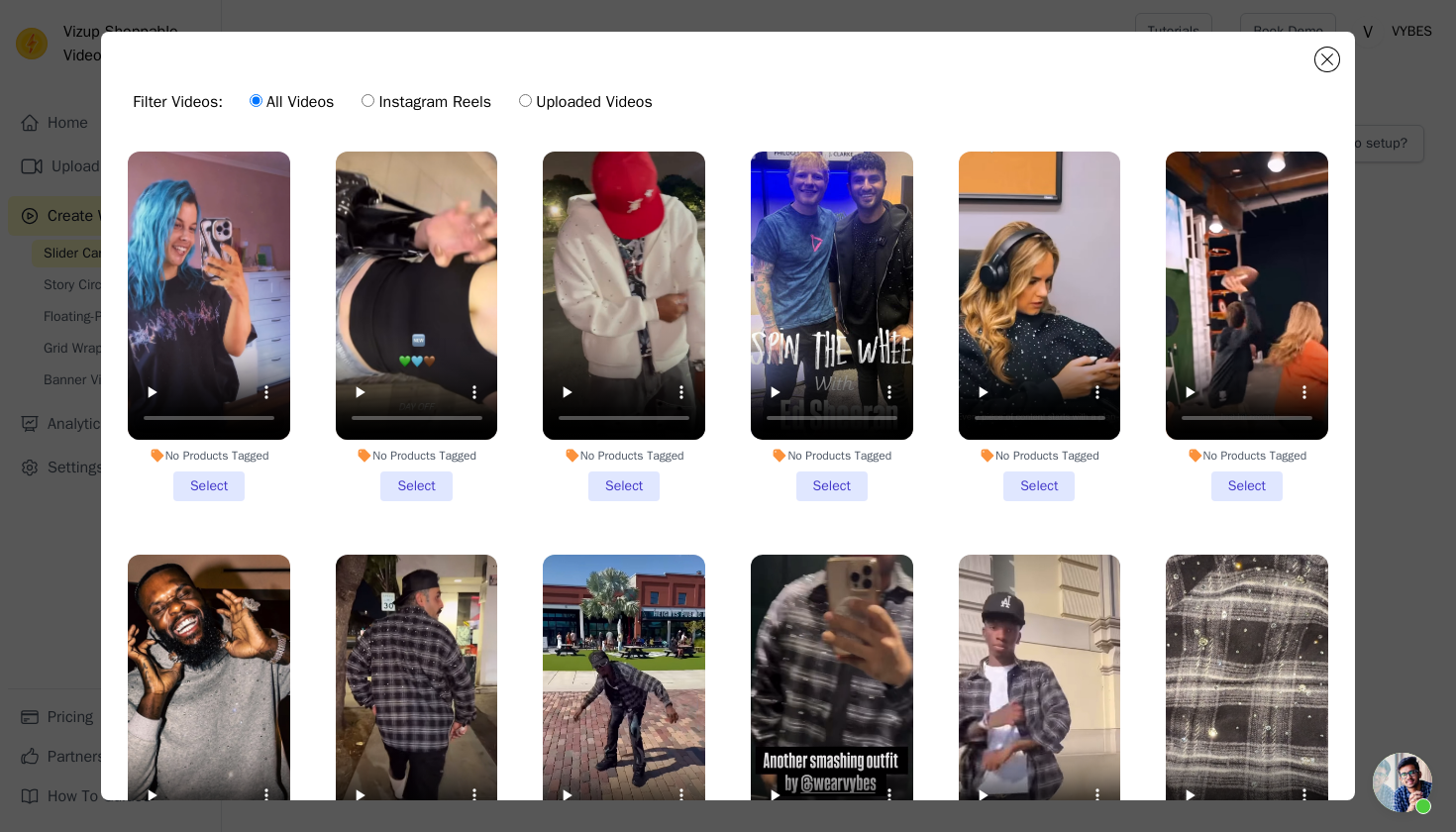 click on "No Products Tagged     Select" at bounding box center (417, 326) 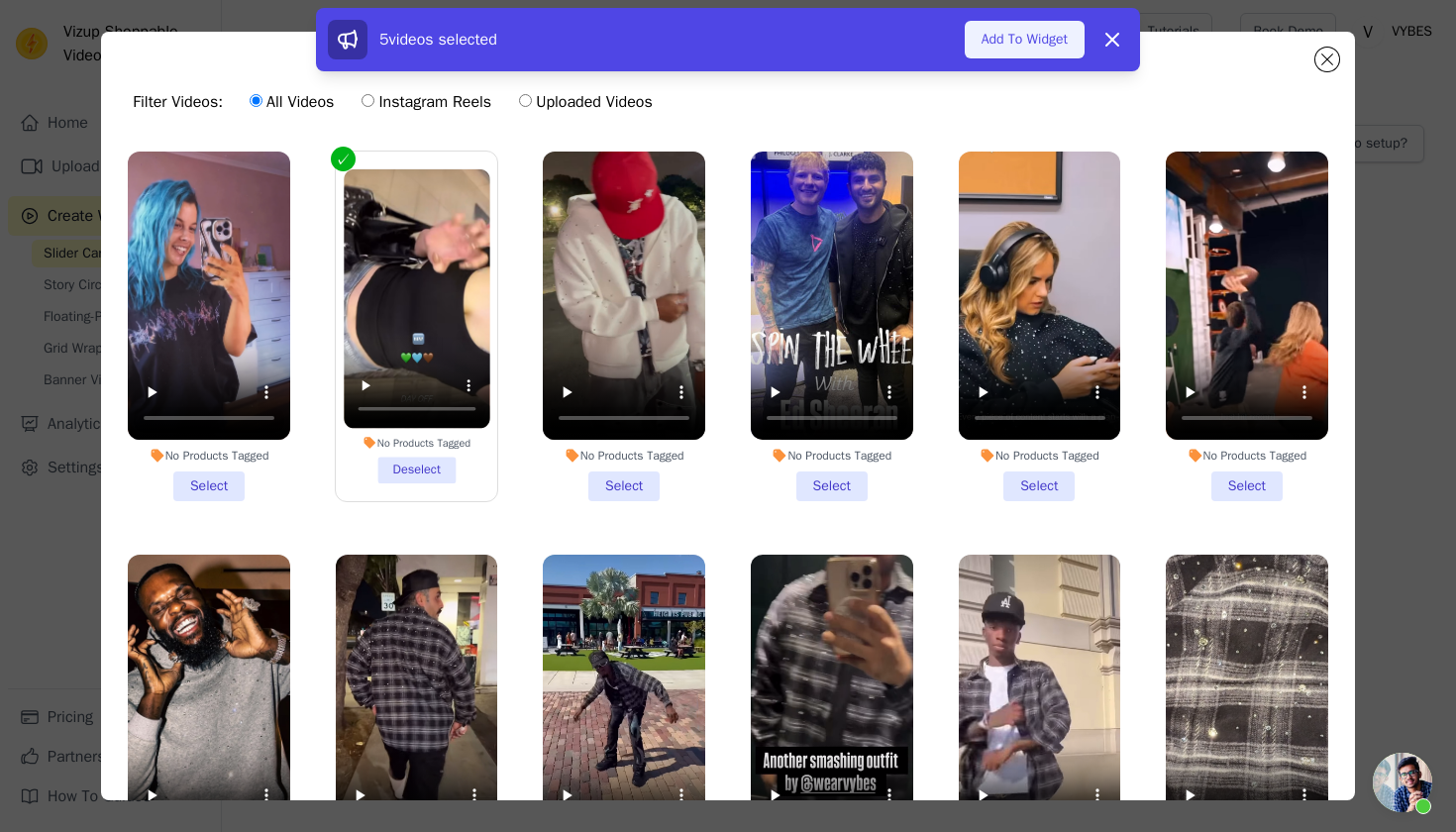 click on "Add To Widget" at bounding box center (1024, 40) 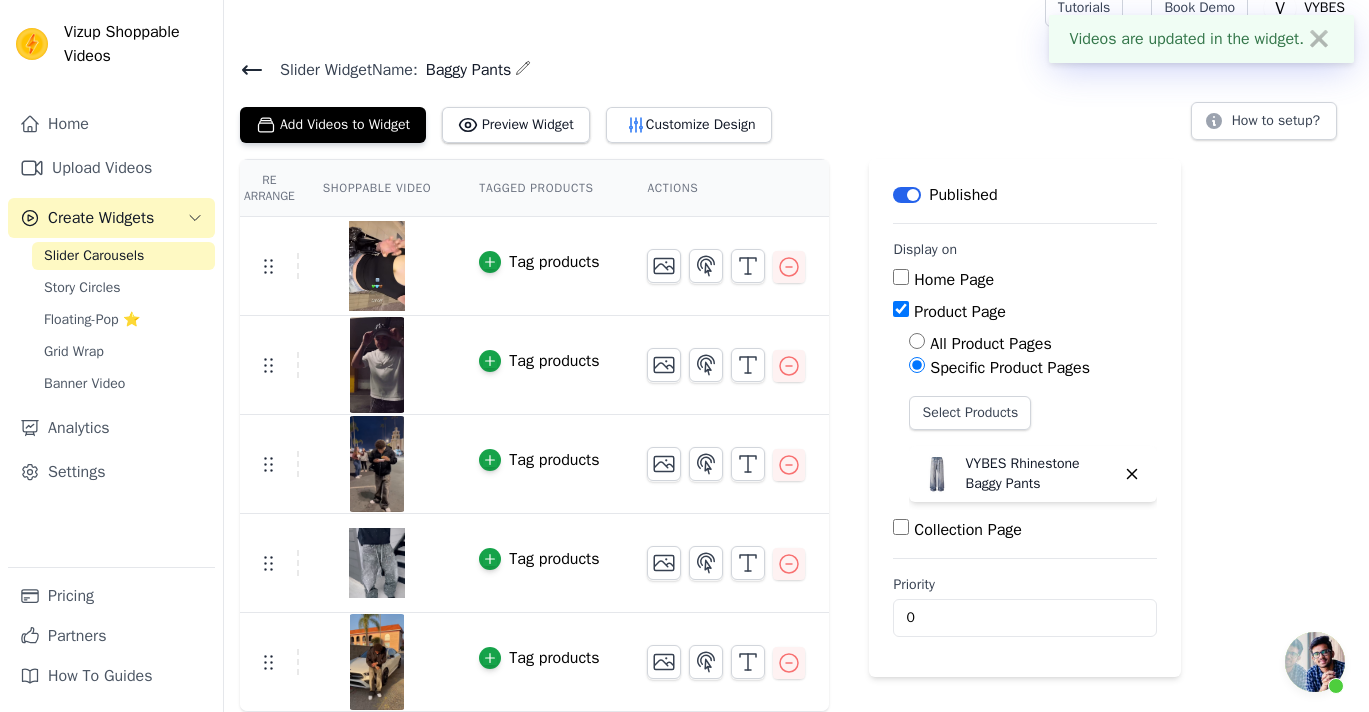 scroll, scrollTop: 23, scrollLeft: 0, axis: vertical 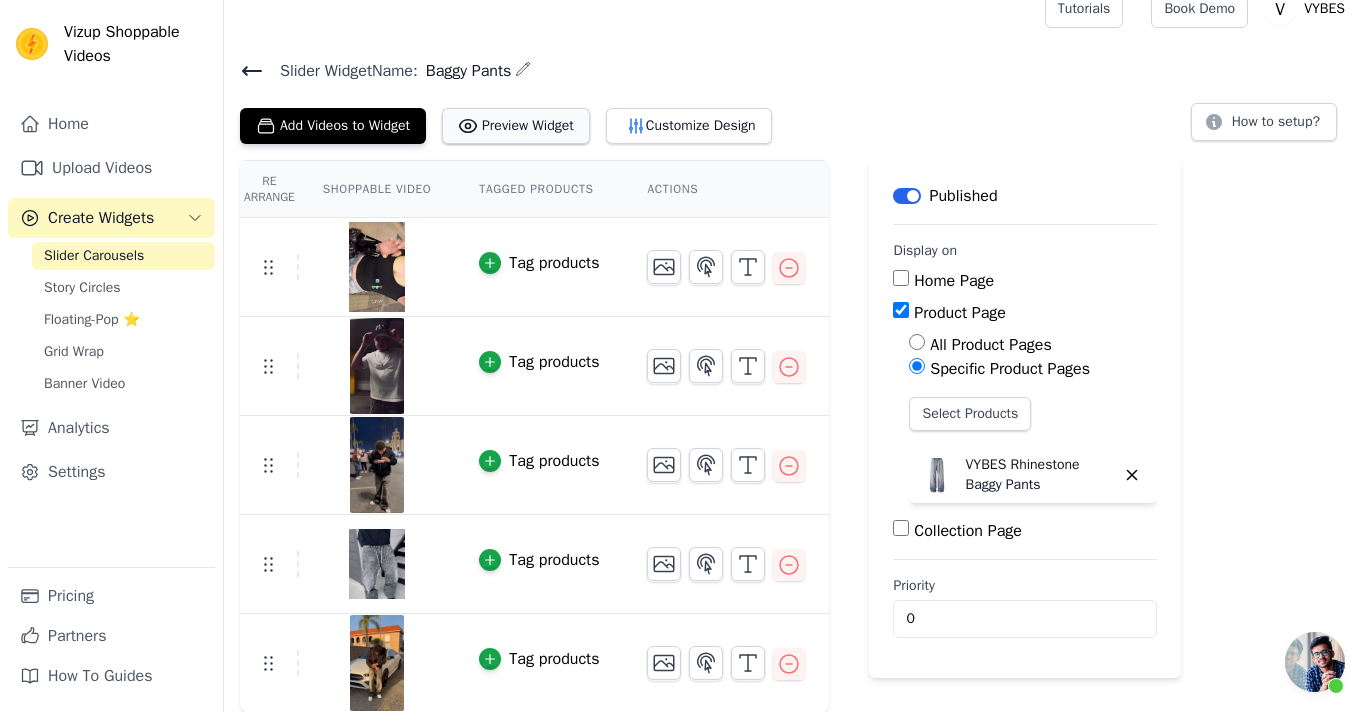 click on "Preview Widget" at bounding box center (516, 126) 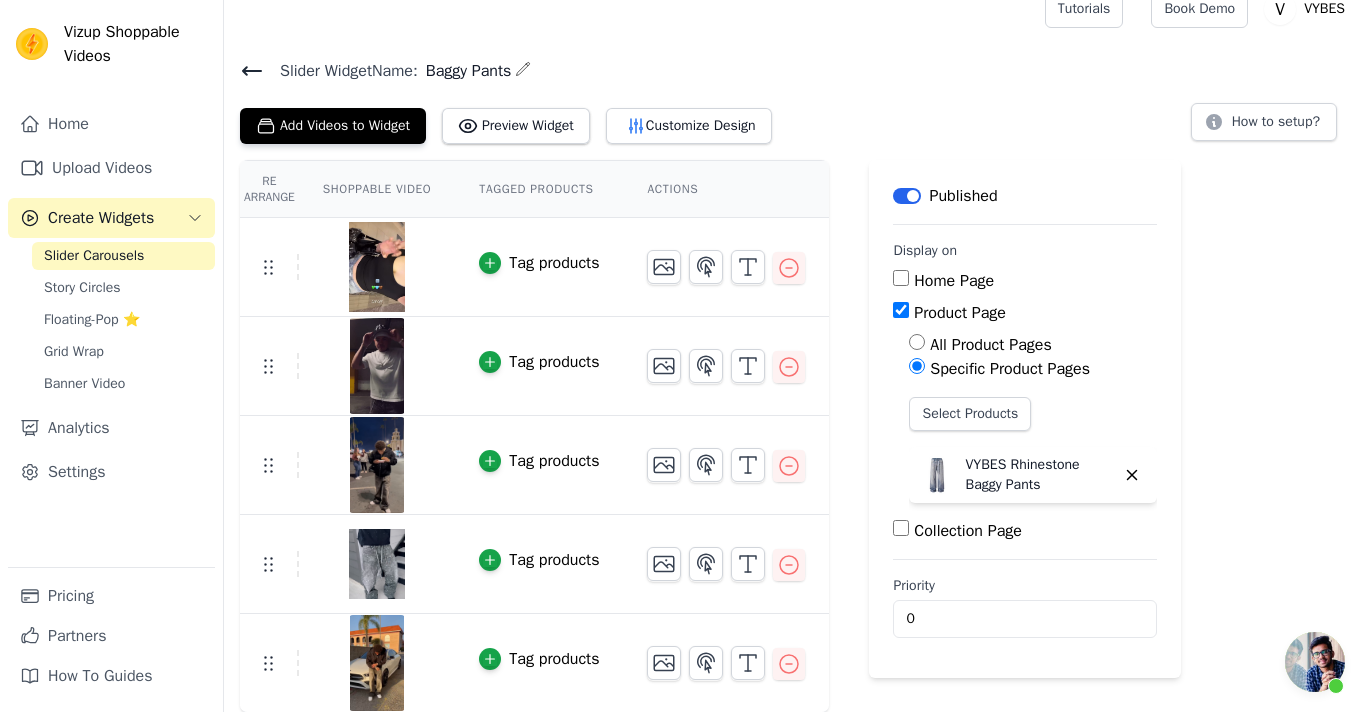 click on "Slider Carousels" at bounding box center [123, 256] 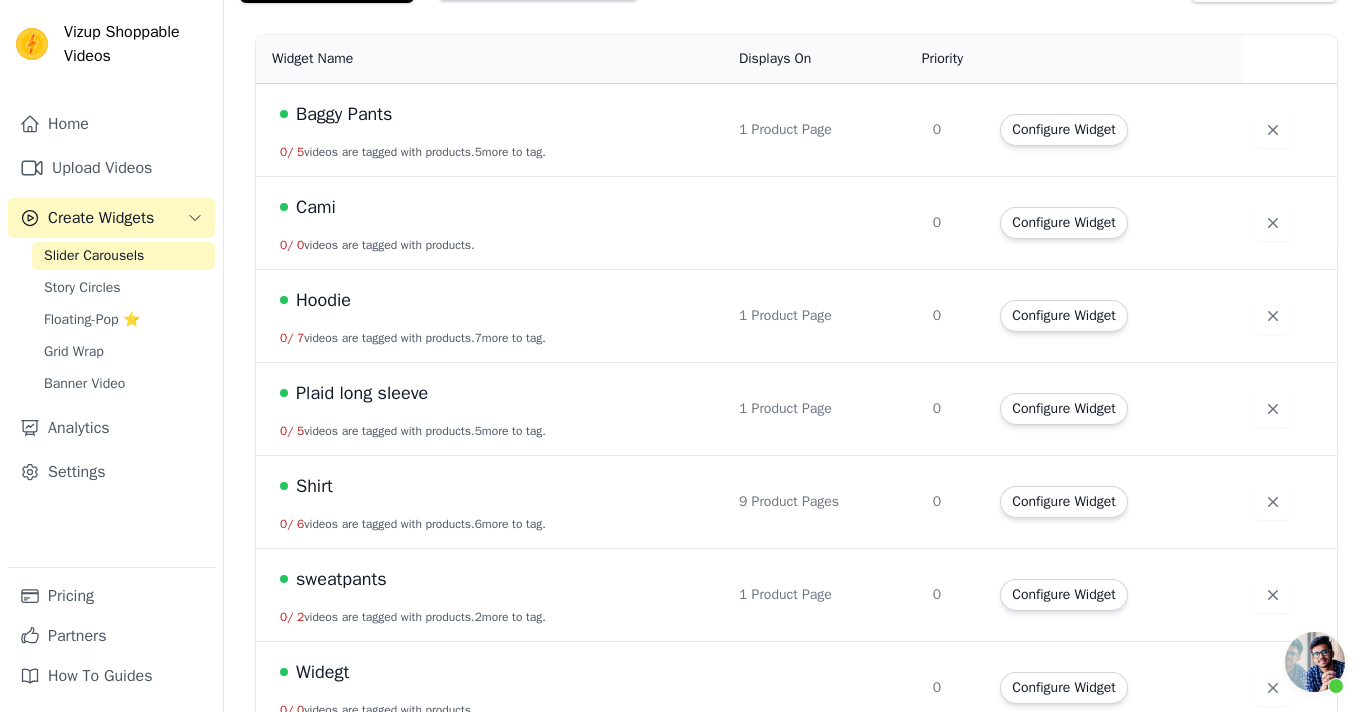 scroll, scrollTop: 176, scrollLeft: 0, axis: vertical 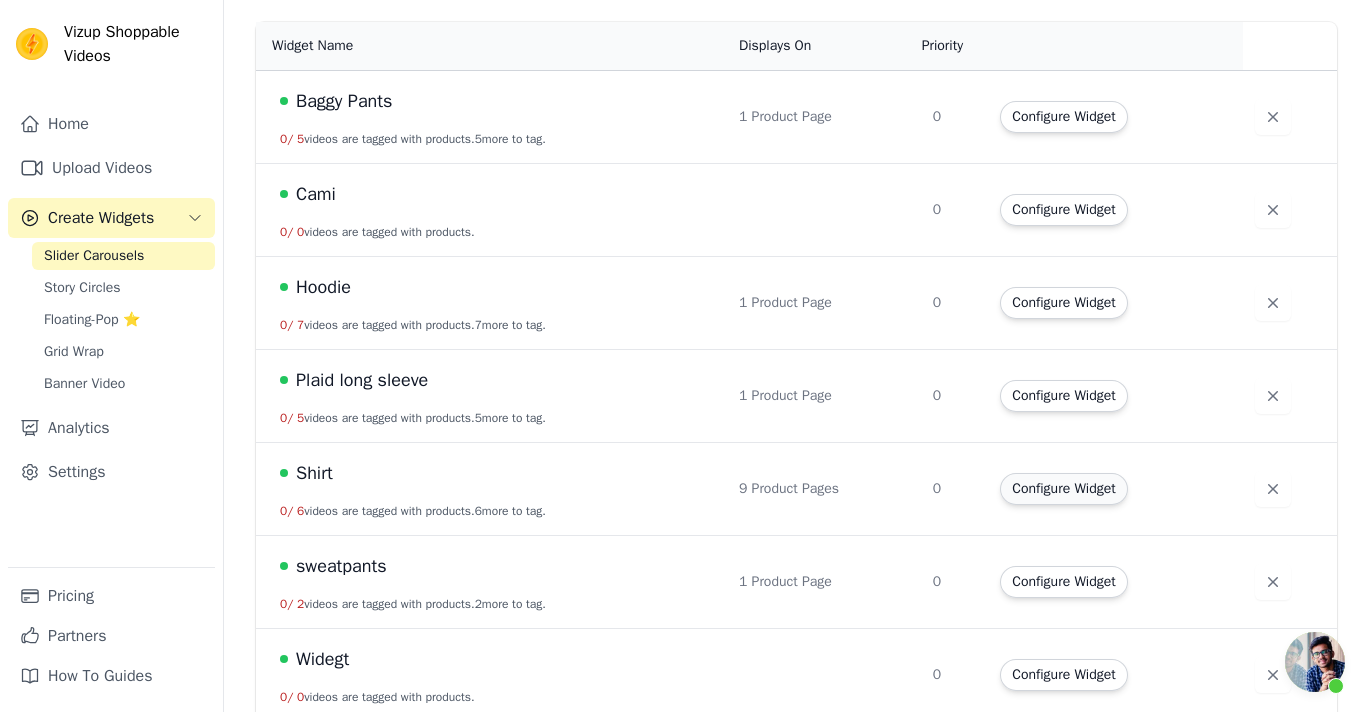 click on "Configure Widget" at bounding box center (1063, 489) 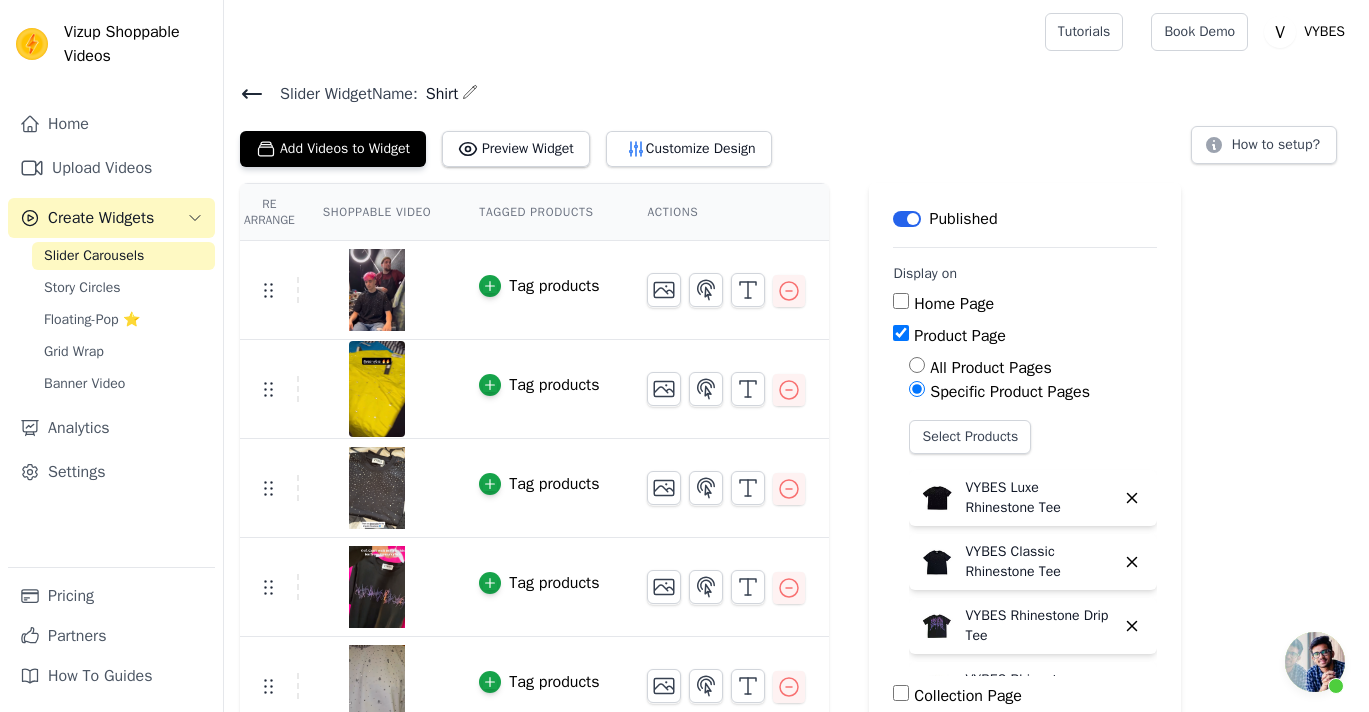 scroll, scrollTop: 6, scrollLeft: 0, axis: vertical 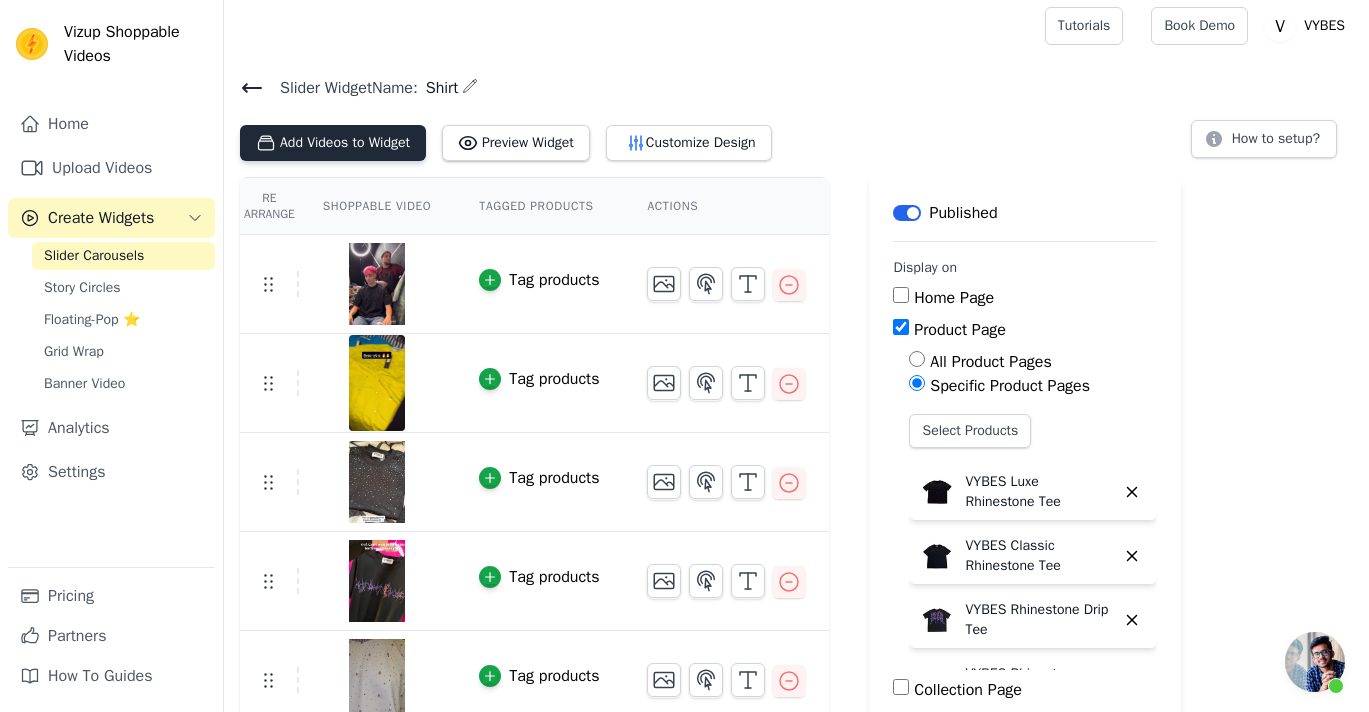 click on "Add Videos to Widget" at bounding box center (333, 143) 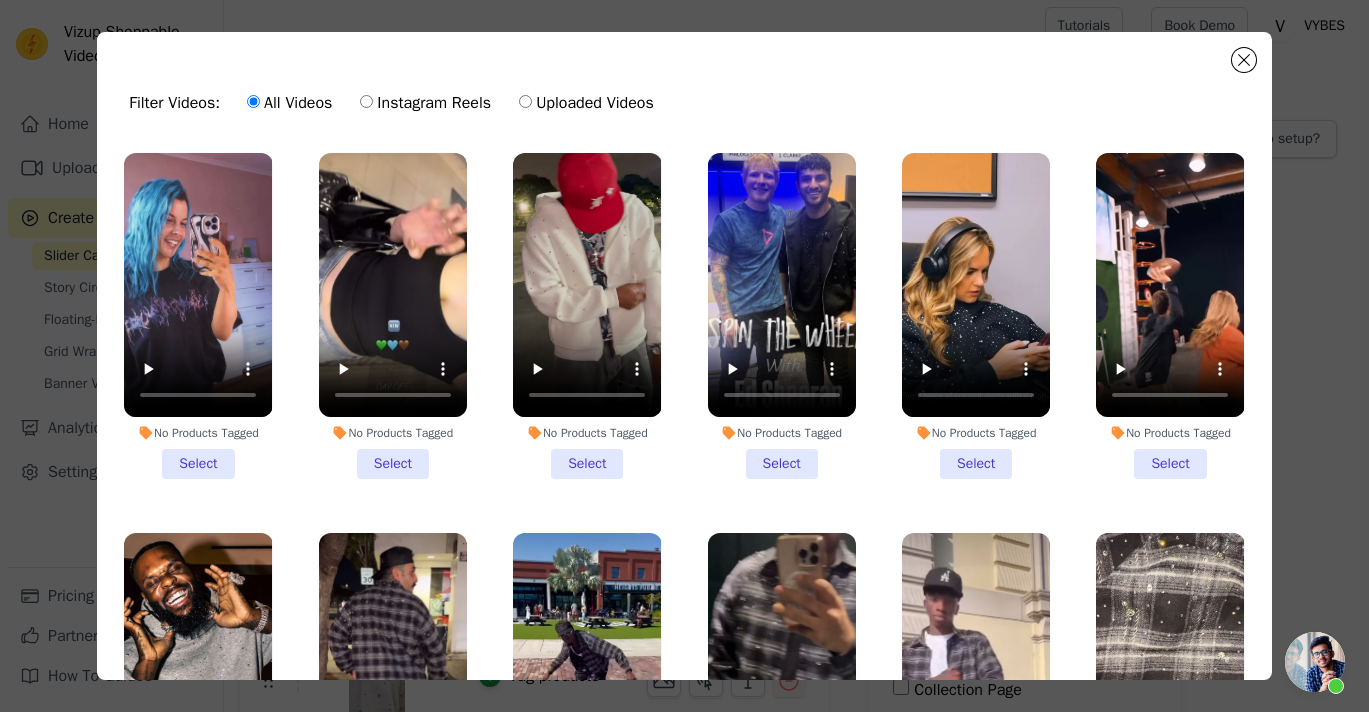 click at bounding box center [198, 285] 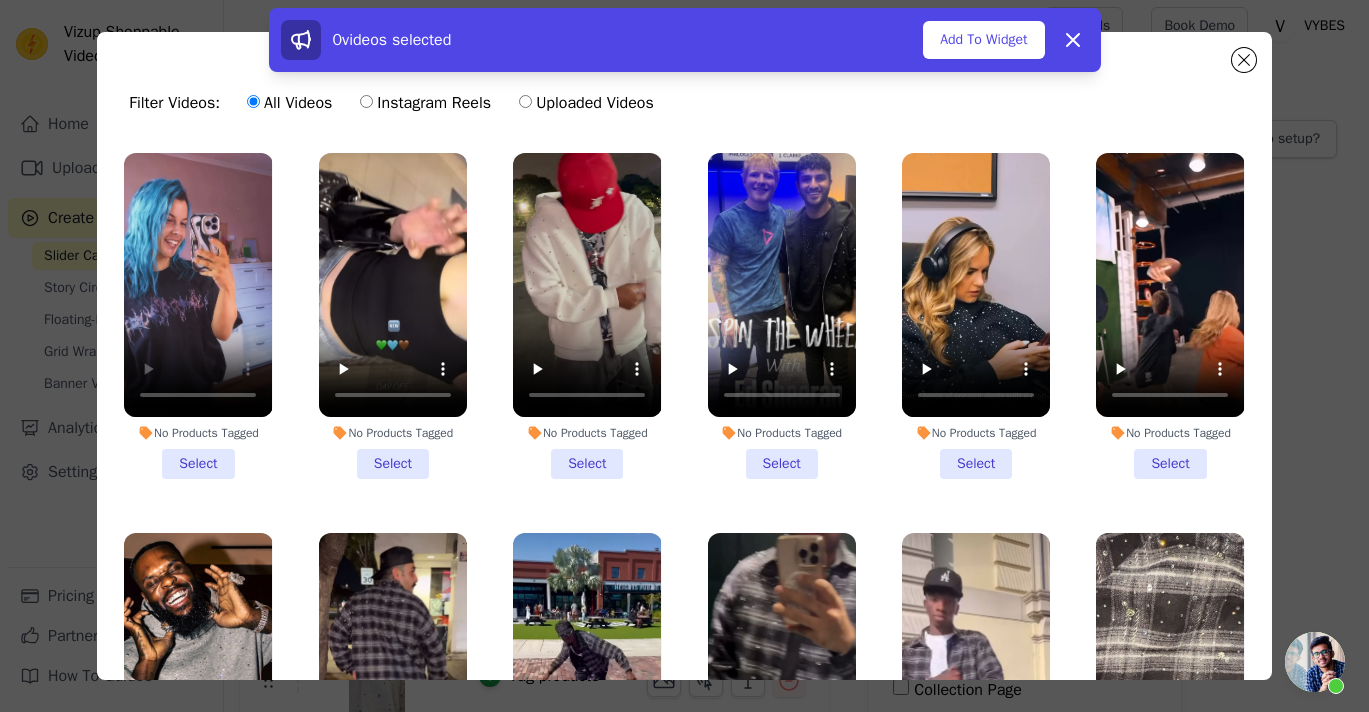 click on "No Products Tagged     Select" at bounding box center [198, 316] 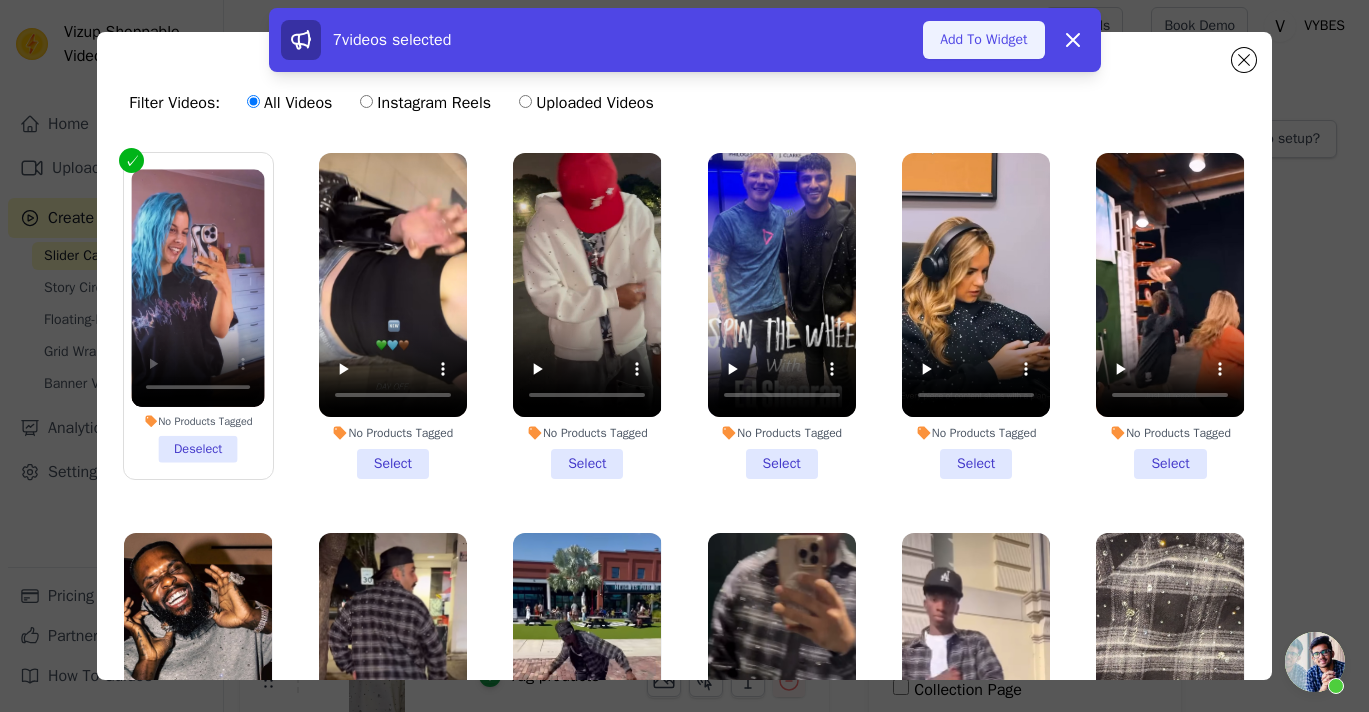 click on "Add To Widget" at bounding box center [983, 40] 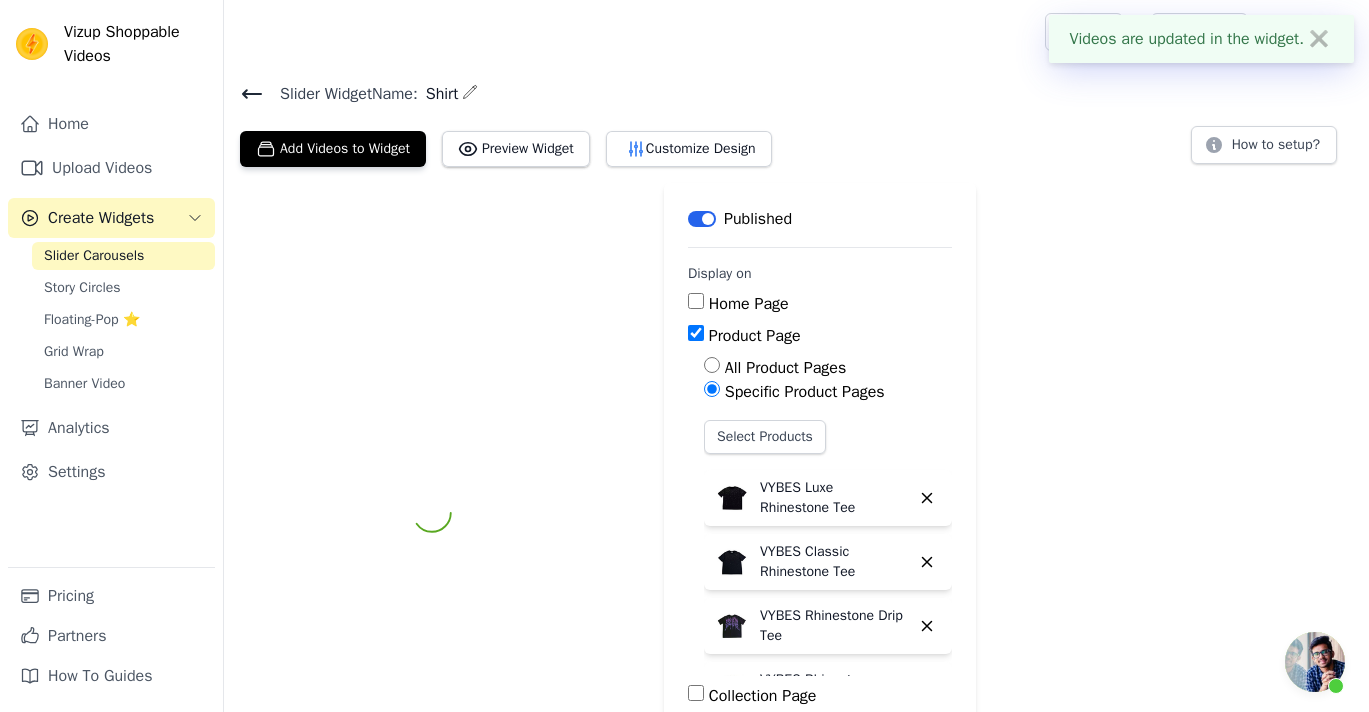 scroll, scrollTop: 6, scrollLeft: 0, axis: vertical 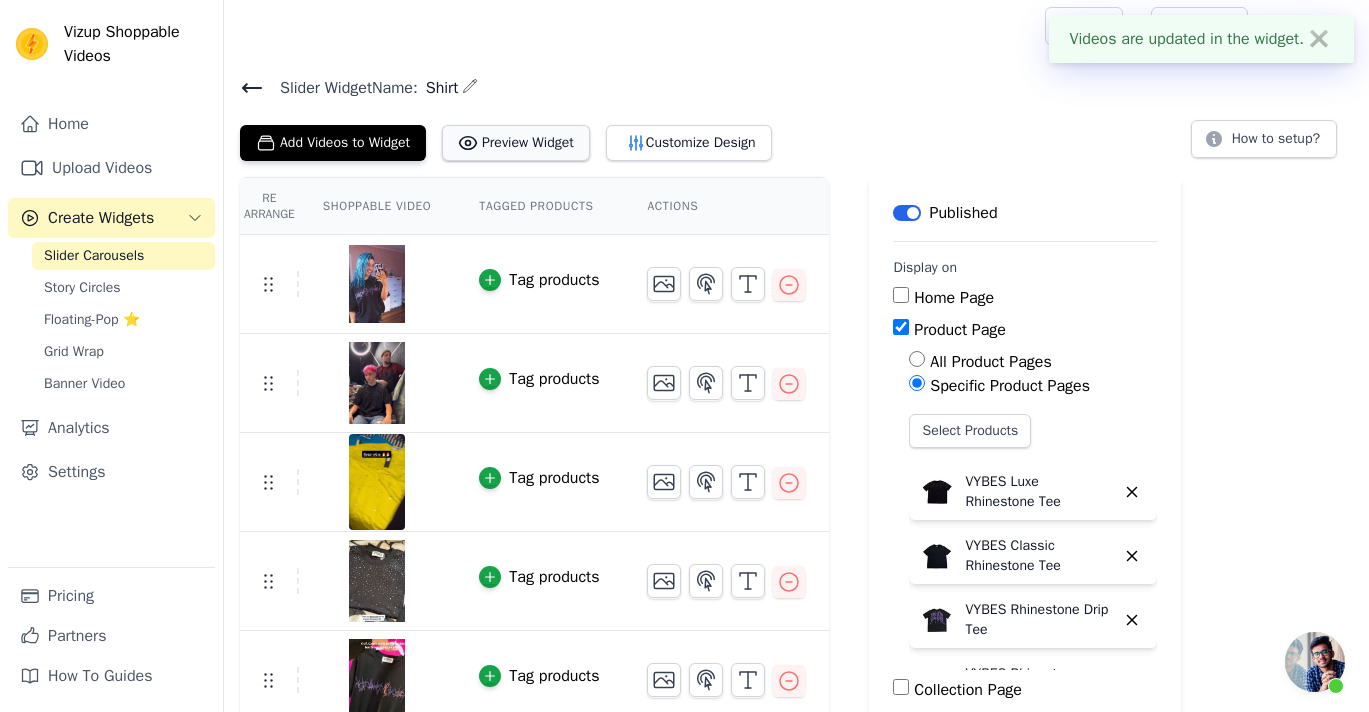 click on "Preview Widget" at bounding box center [516, 143] 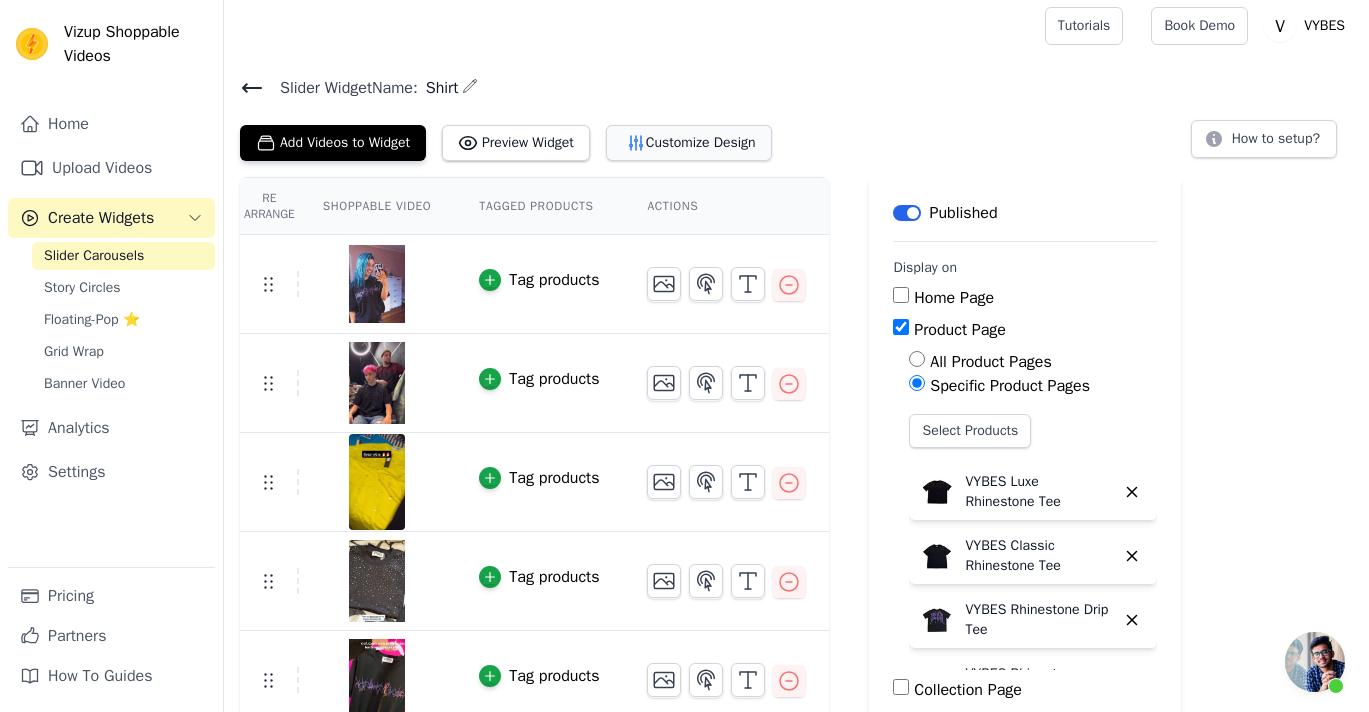 click on "Customize Design" at bounding box center [689, 143] 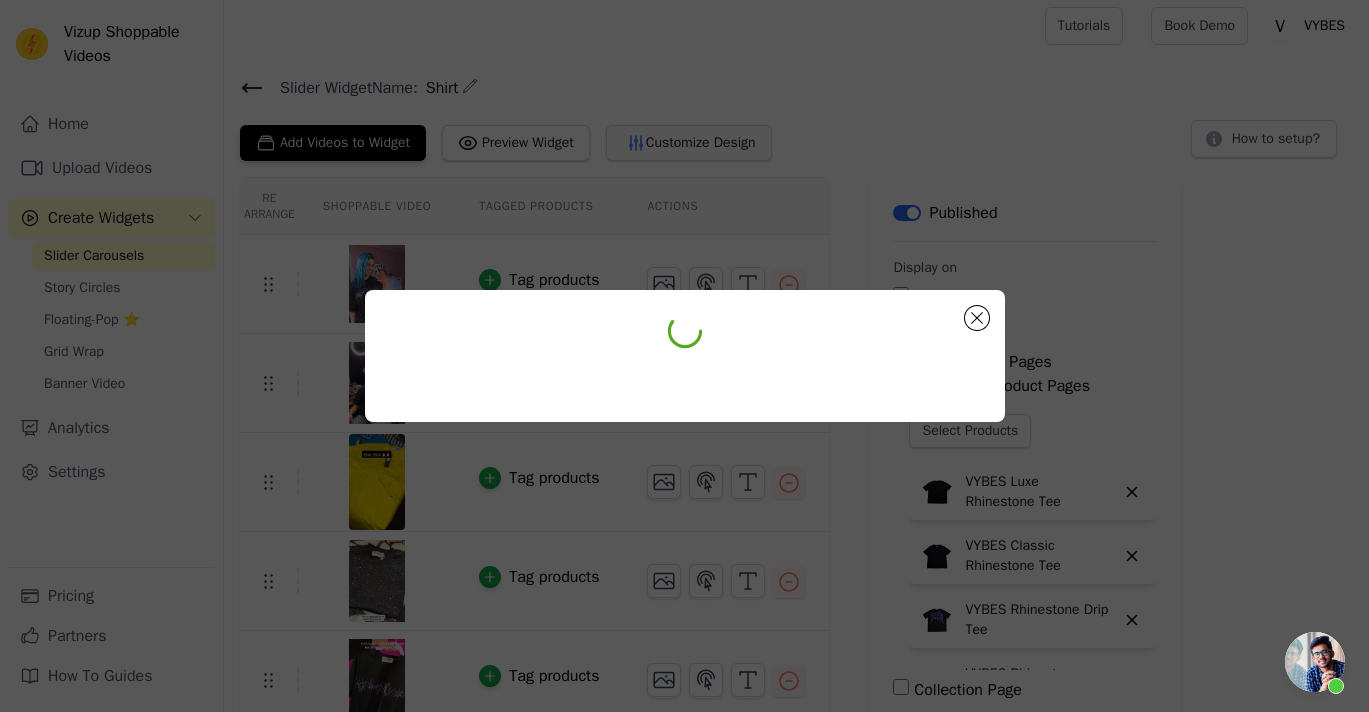 scroll, scrollTop: 0, scrollLeft: 0, axis: both 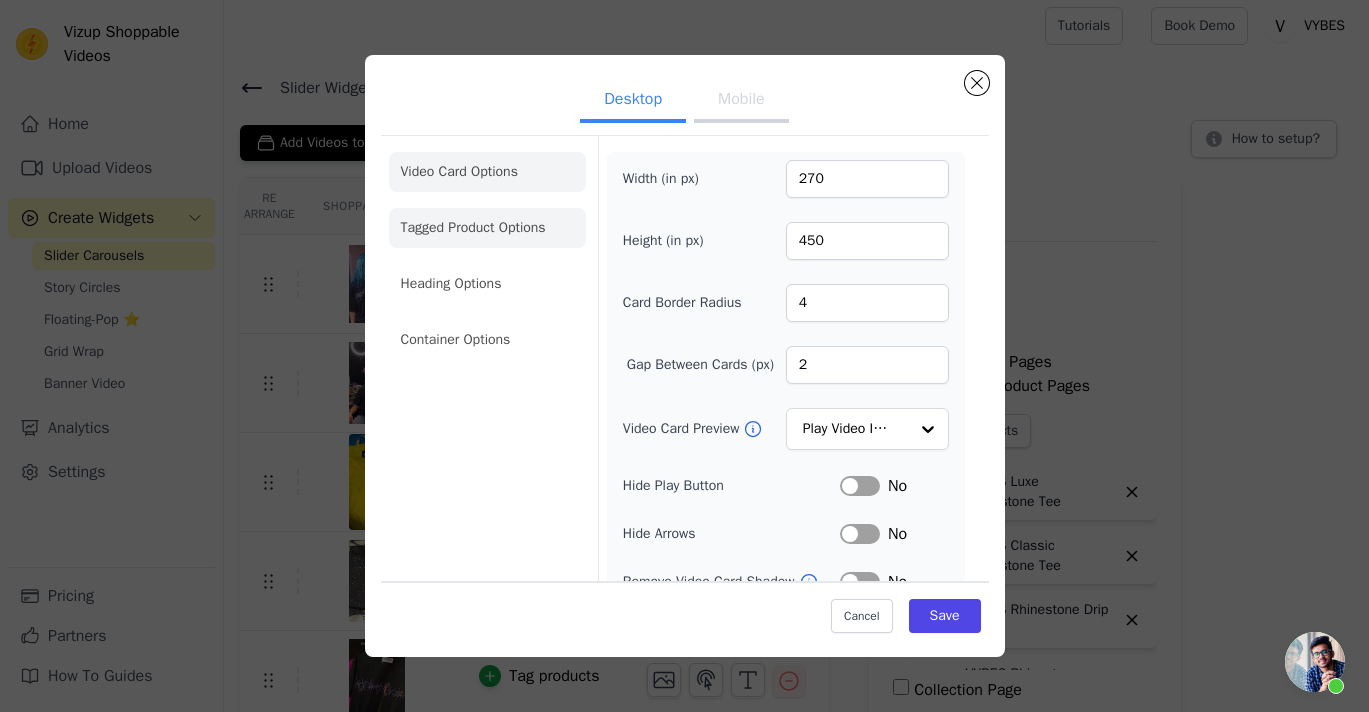 click on "Tagged Product Options" 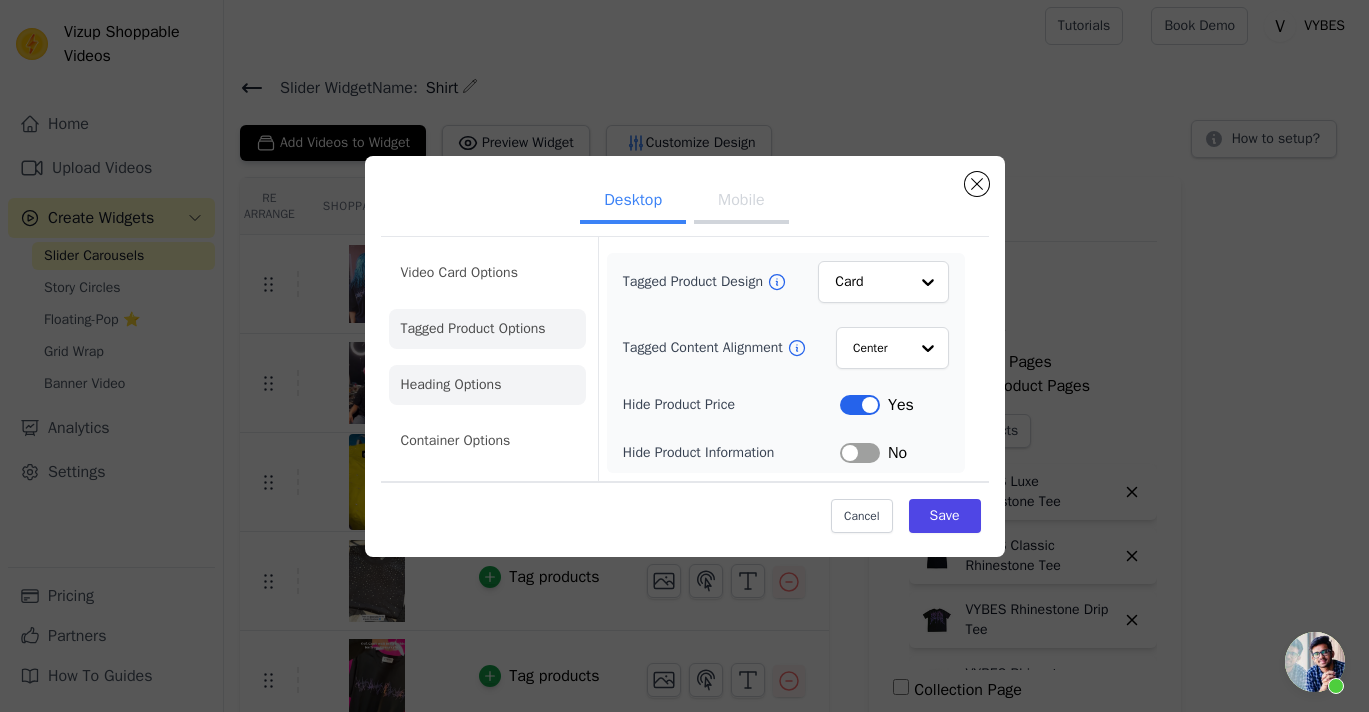 click on "Heading Options" 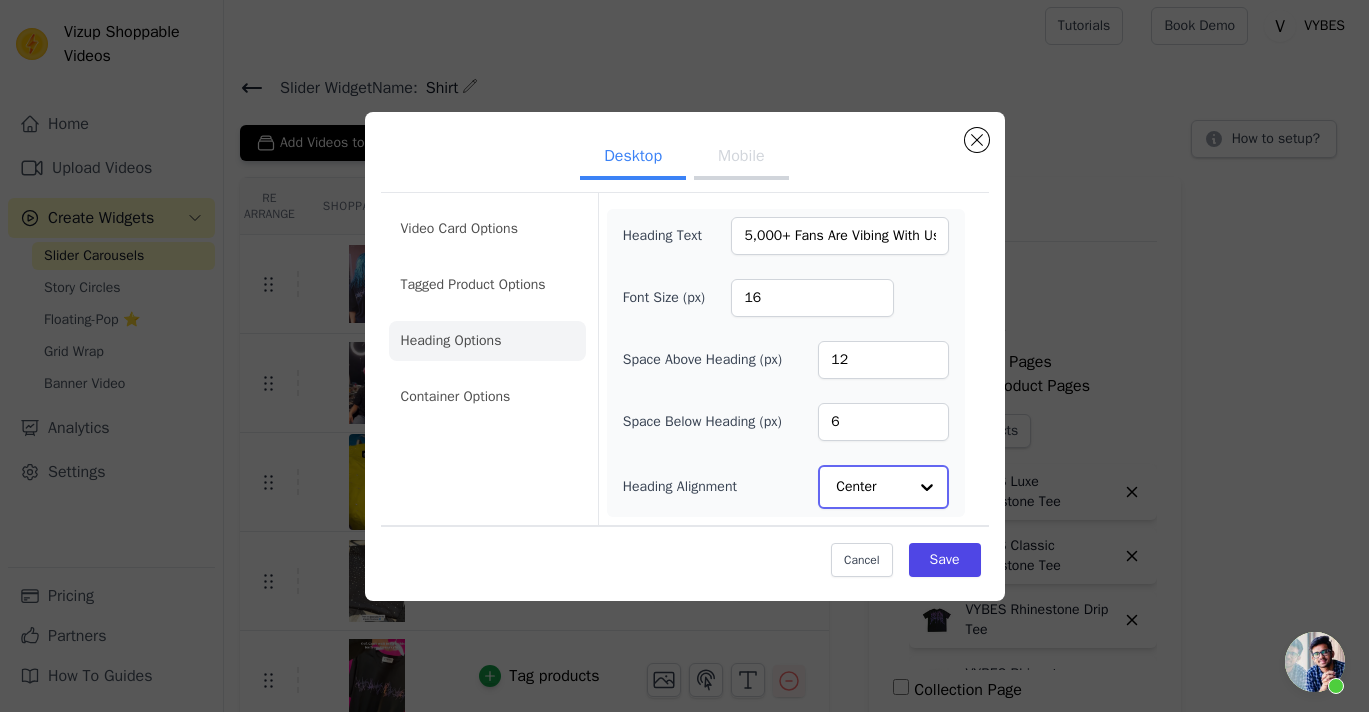 click on "Heading Alignment" 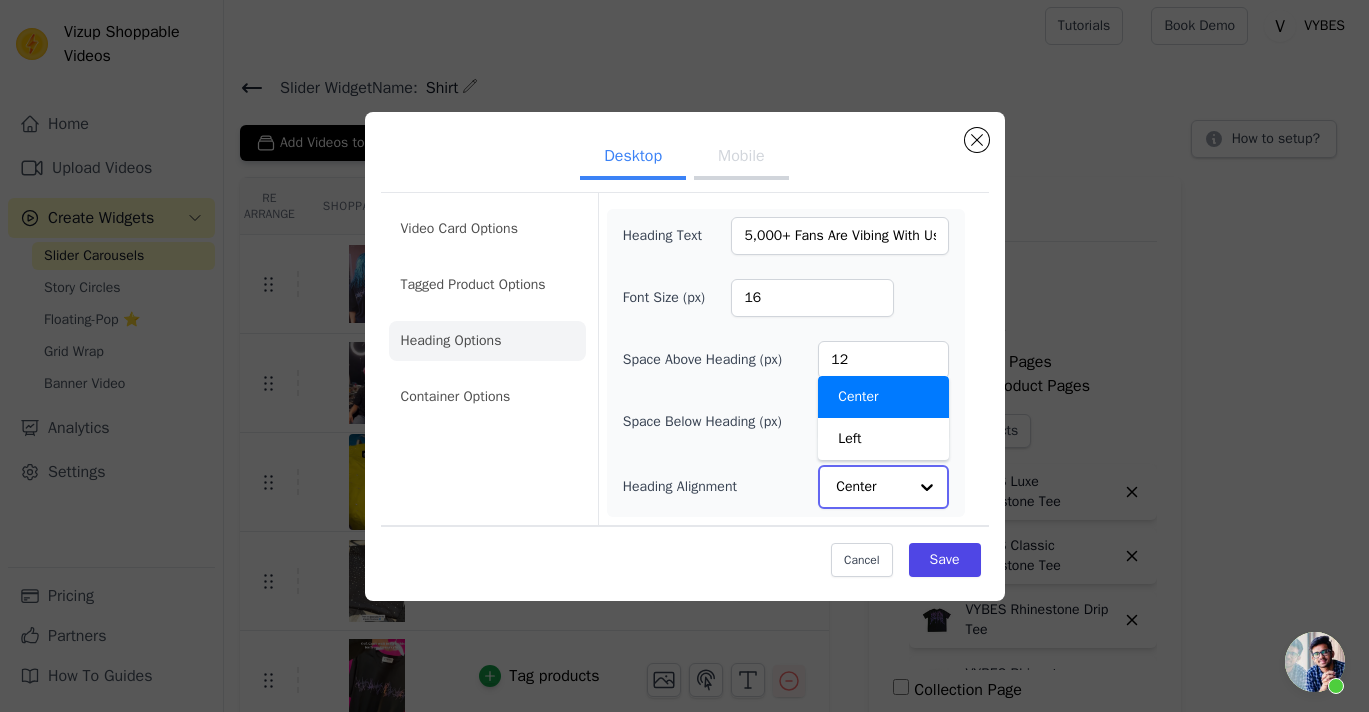 click on "Center" at bounding box center (883, 397) 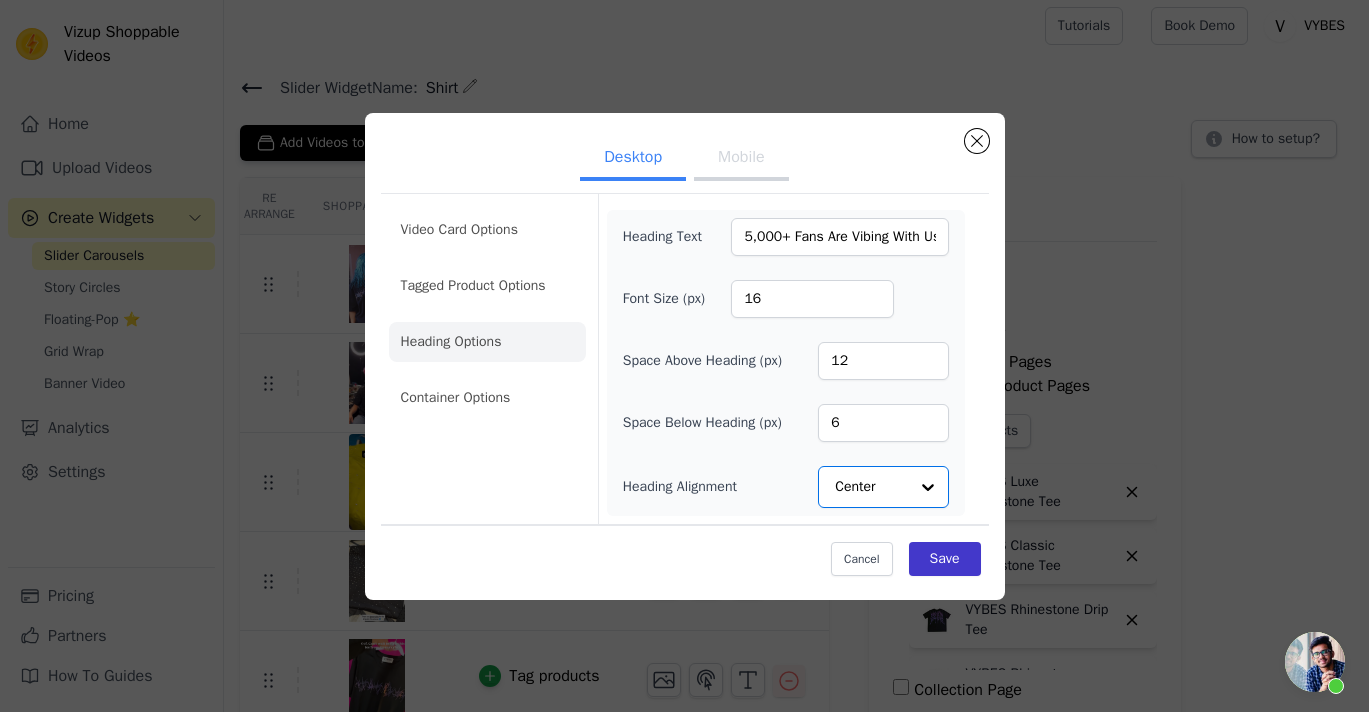 click on "Save" at bounding box center (945, 559) 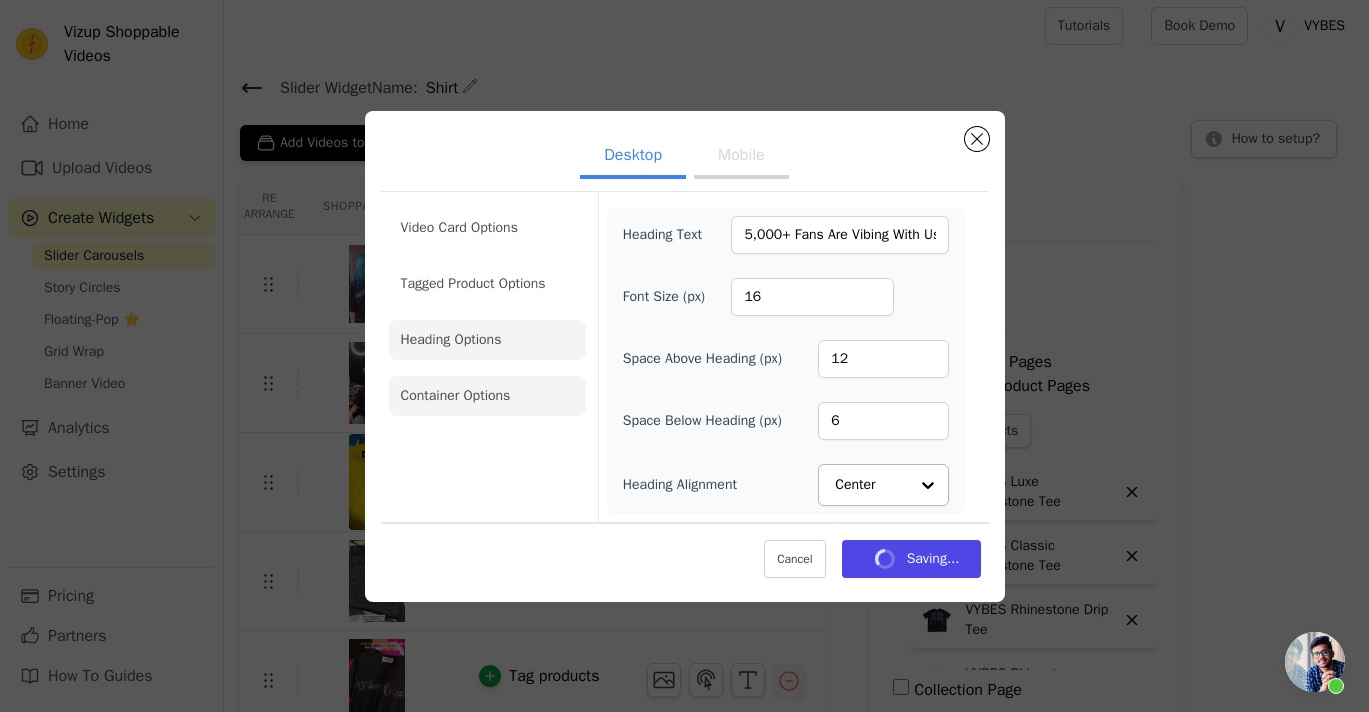 scroll, scrollTop: 6, scrollLeft: 0, axis: vertical 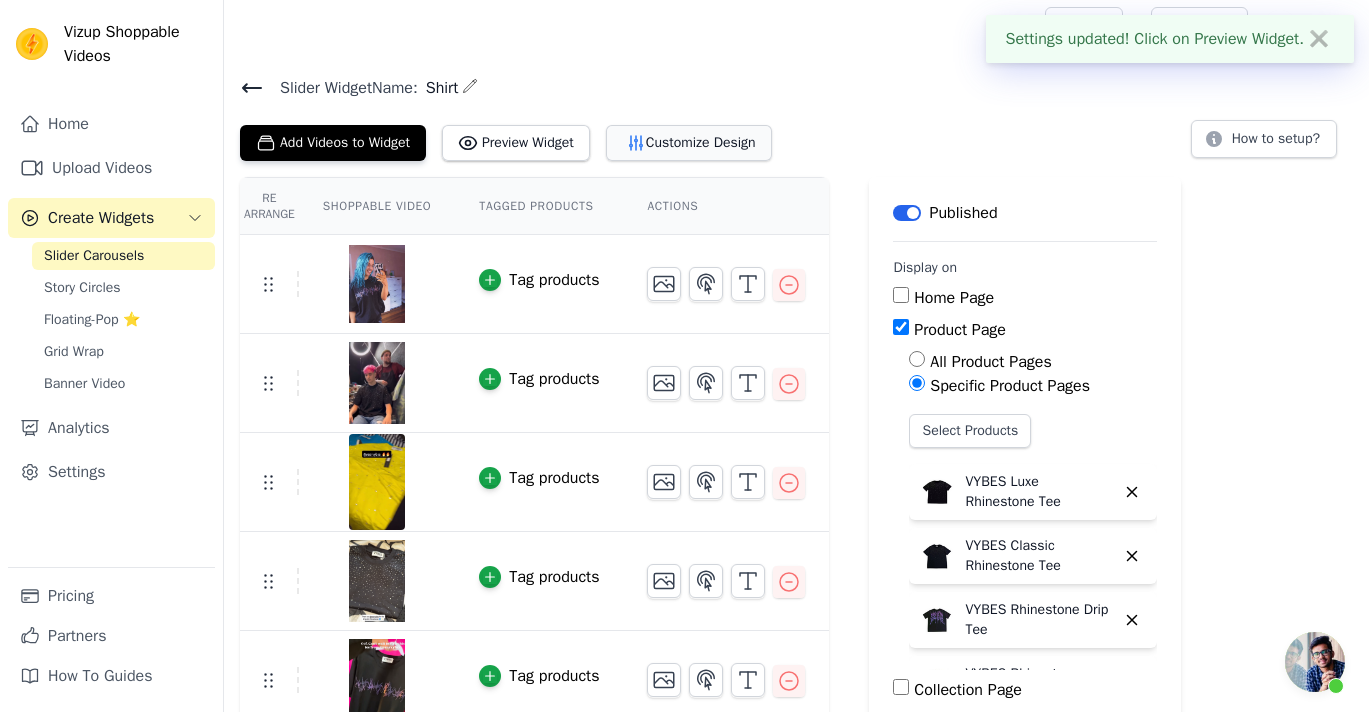 click on "Customize Design" at bounding box center (689, 143) 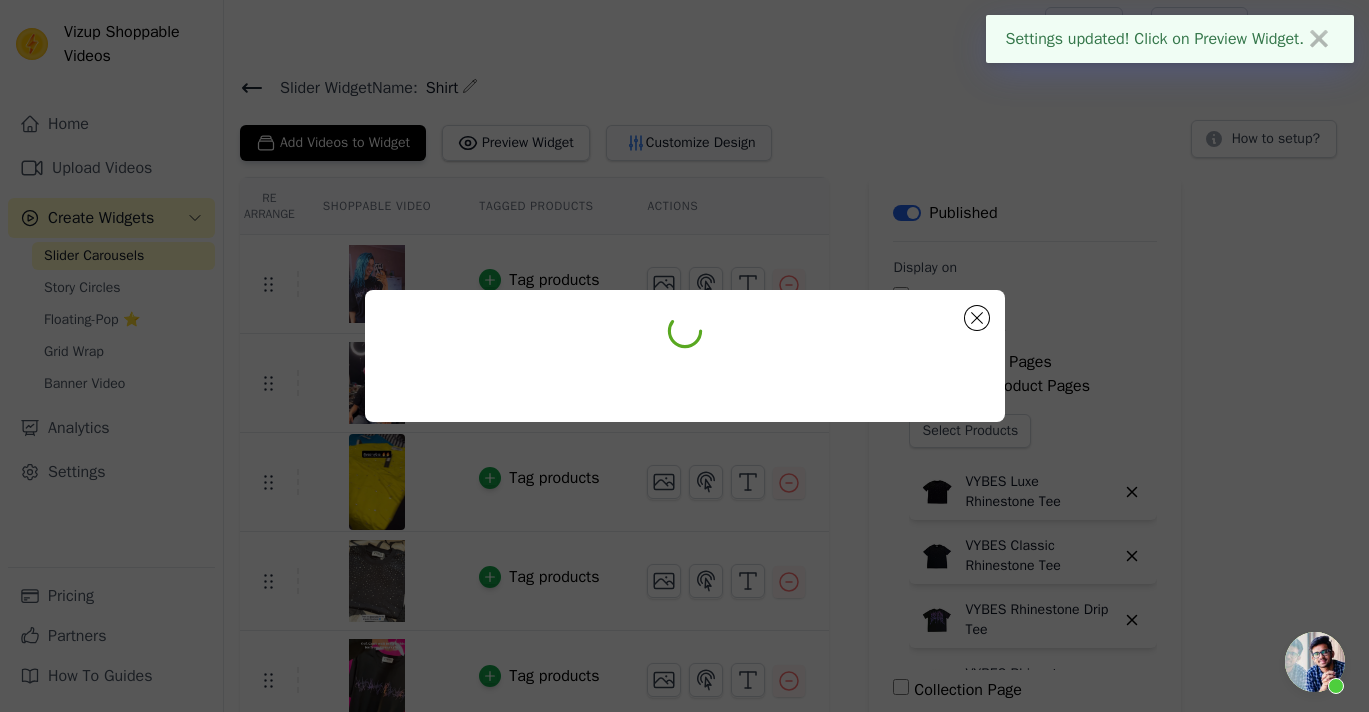 scroll, scrollTop: 0, scrollLeft: 0, axis: both 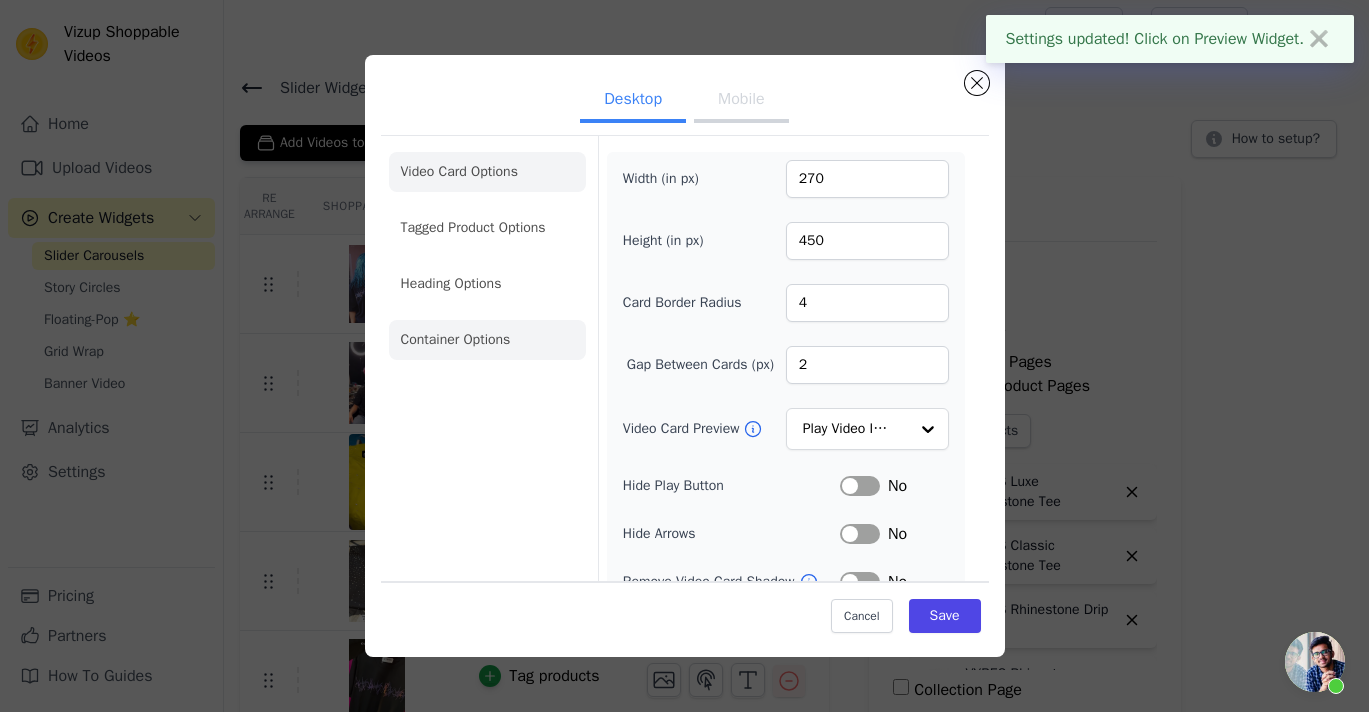 click on "Container Options" 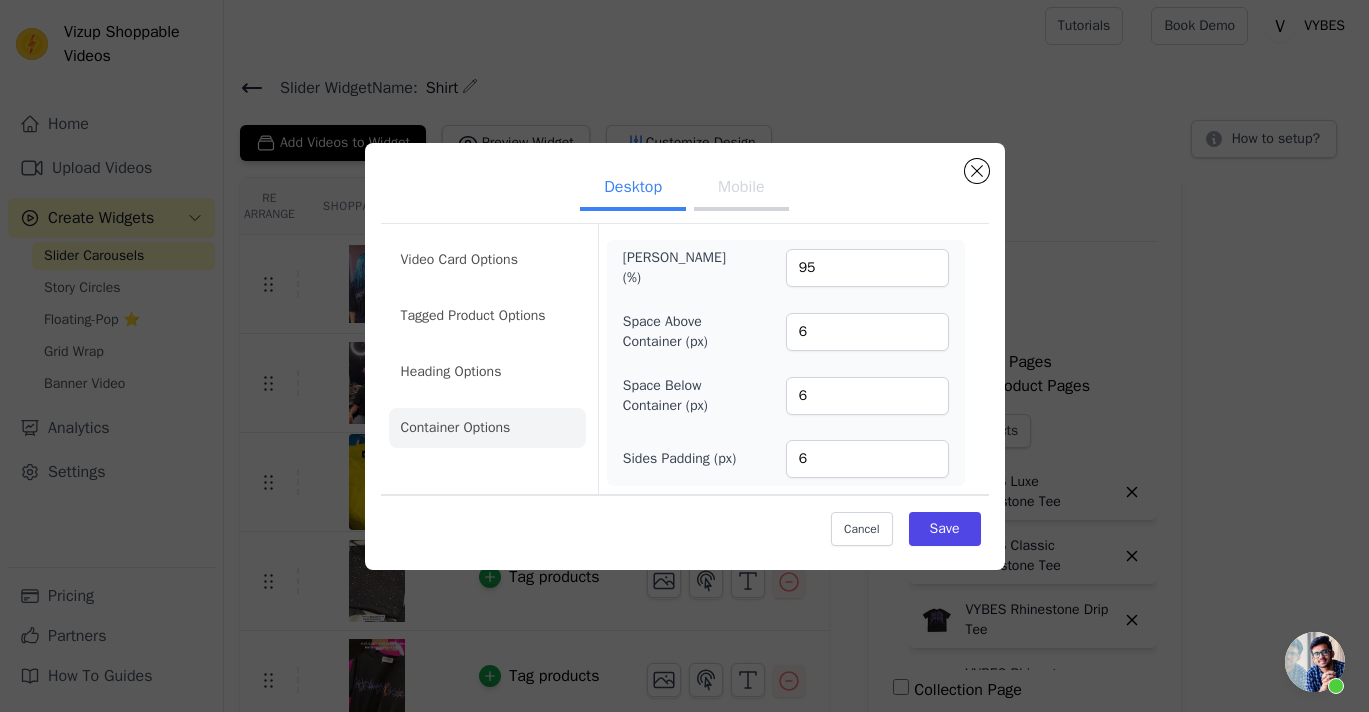 click on "Mobile" at bounding box center [741, 189] 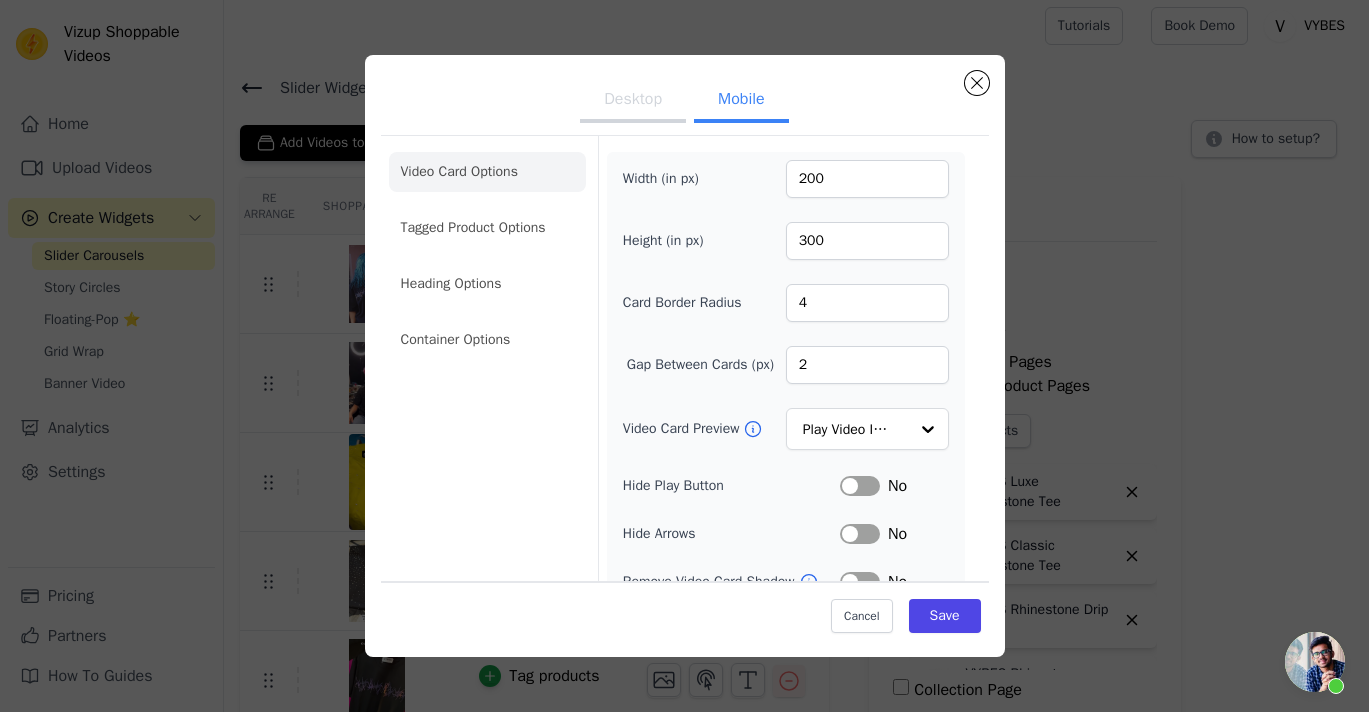 click on "Desktop" at bounding box center [633, 101] 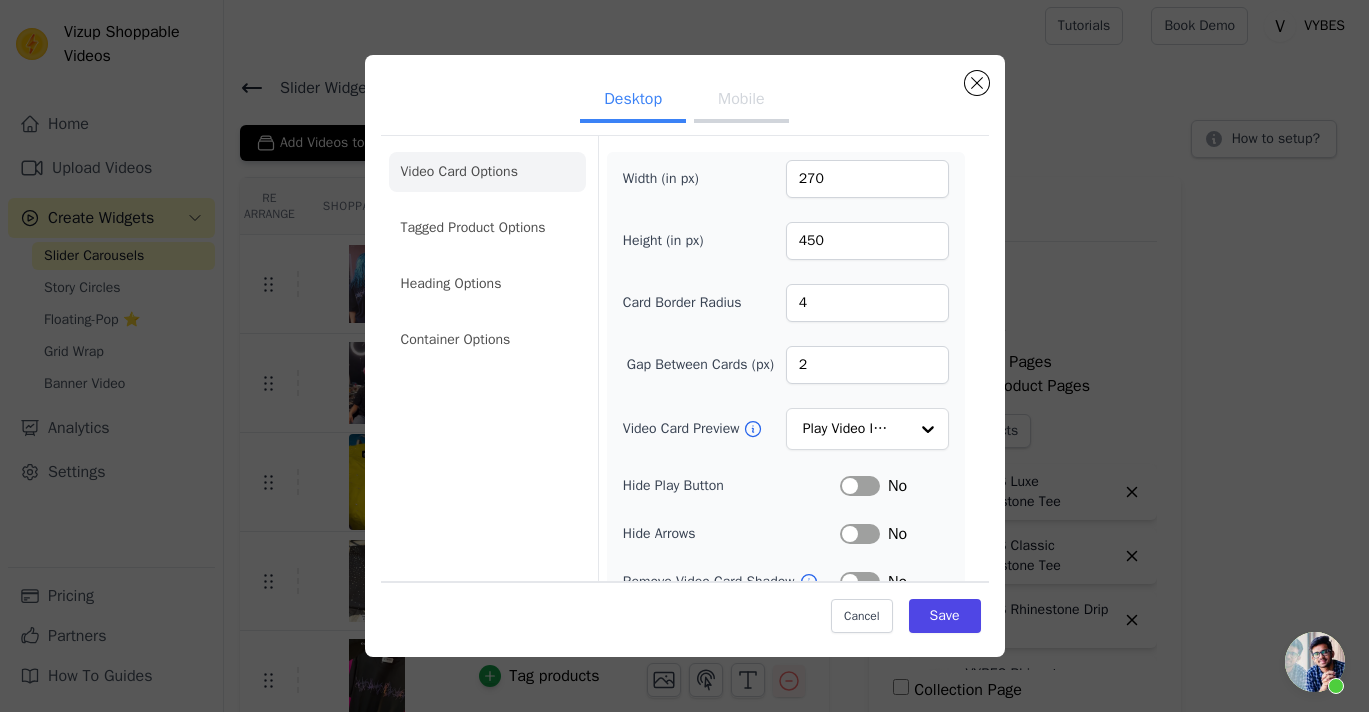 click on "Desktop" at bounding box center (633, 101) 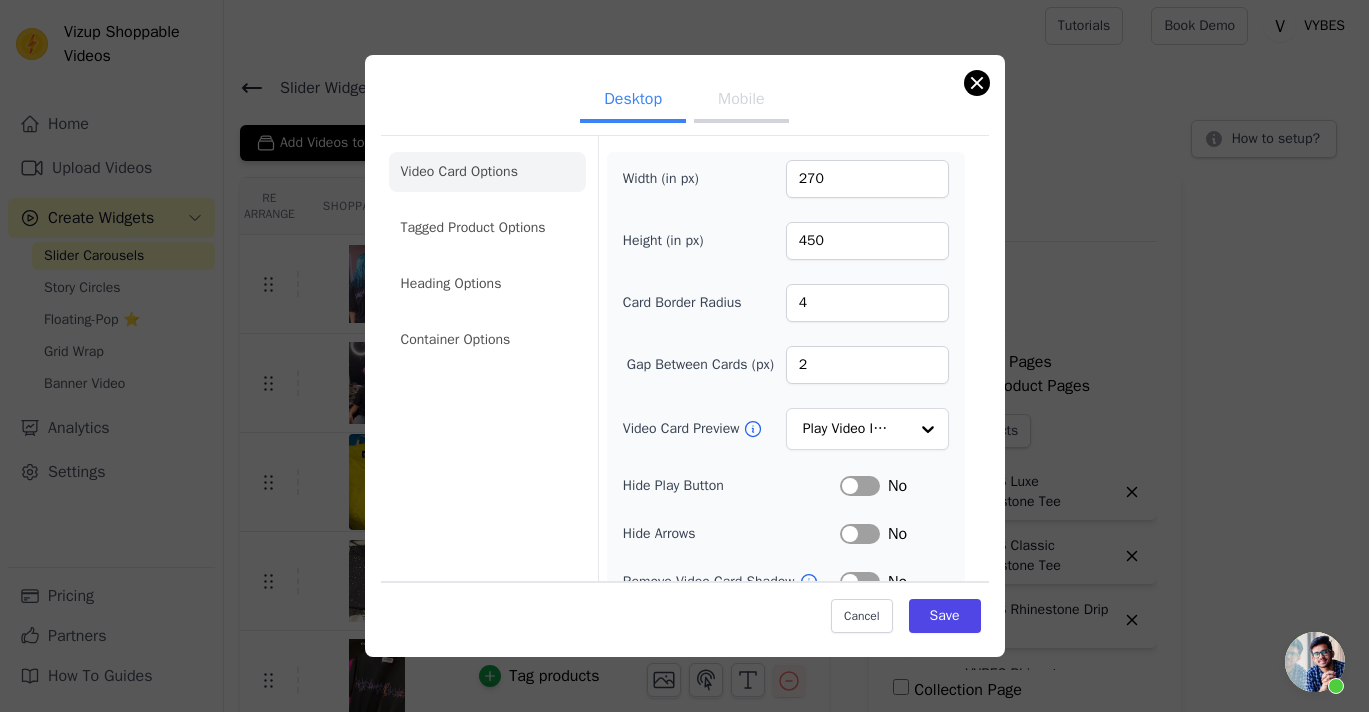 click at bounding box center (977, 83) 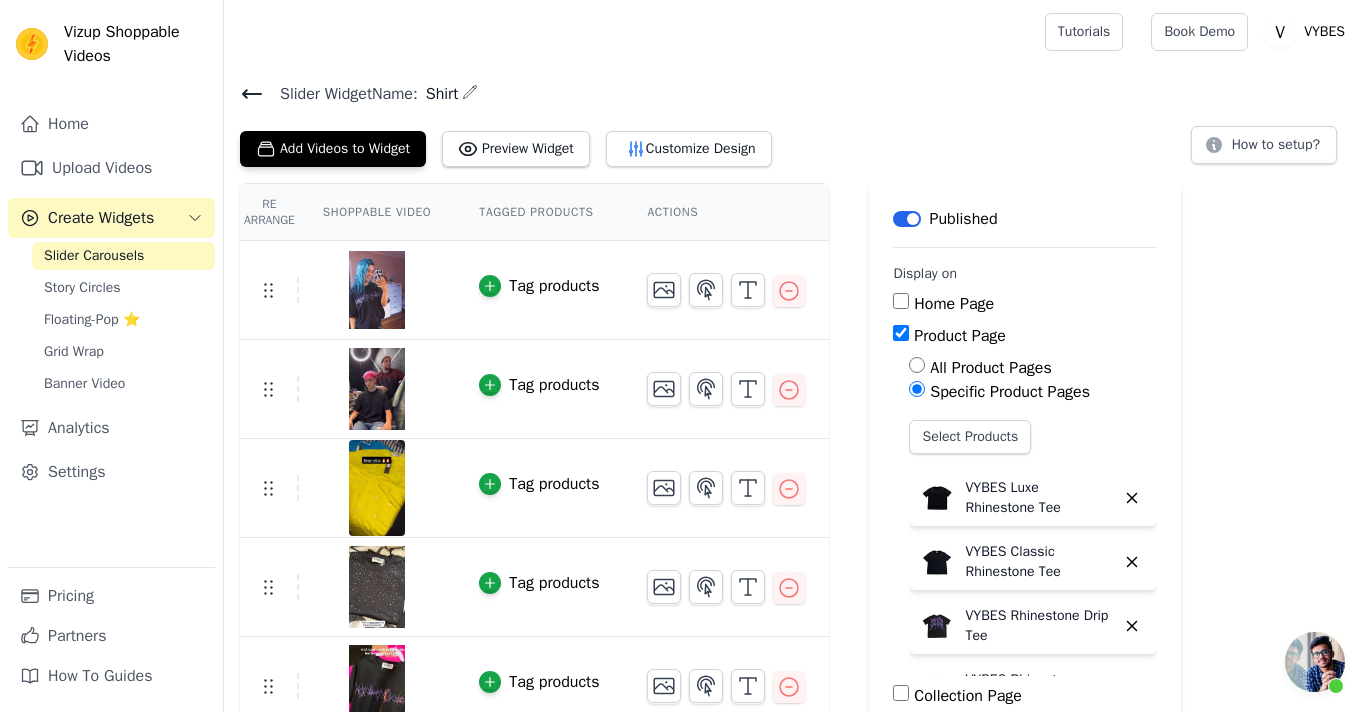 scroll, scrollTop: 6, scrollLeft: 0, axis: vertical 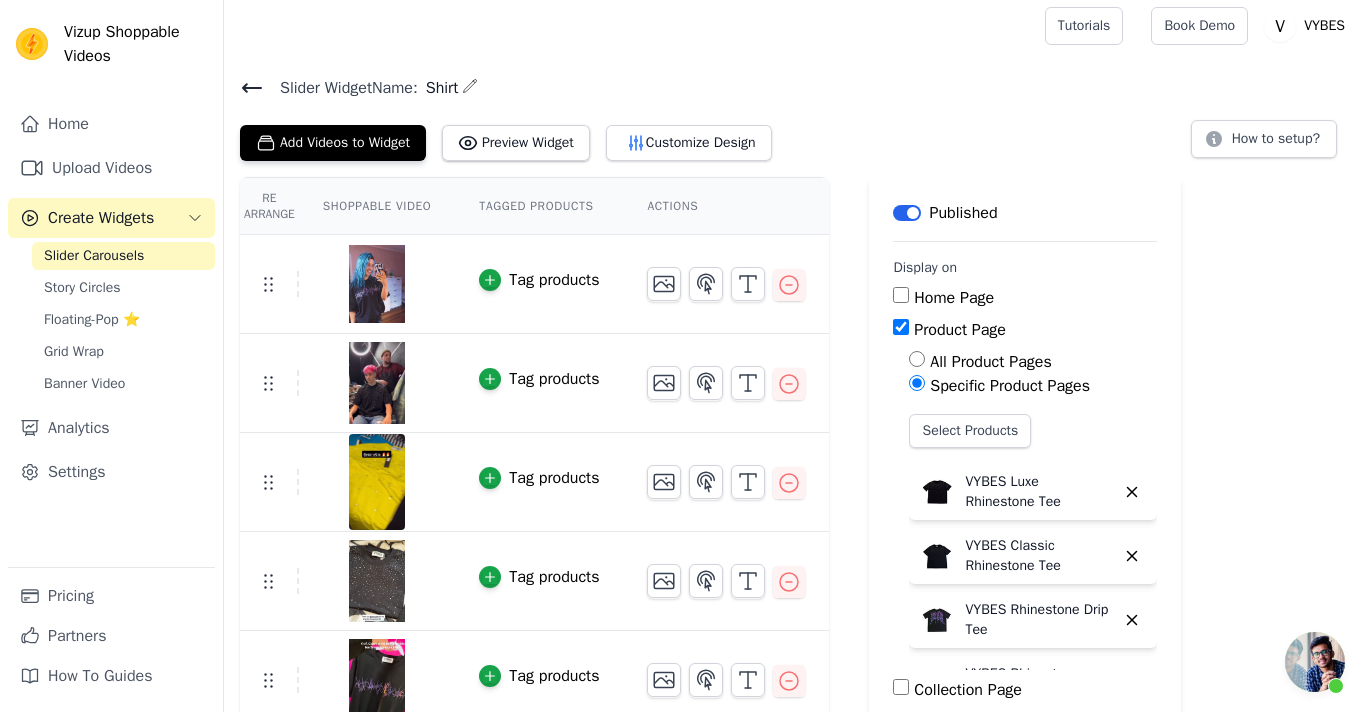 click 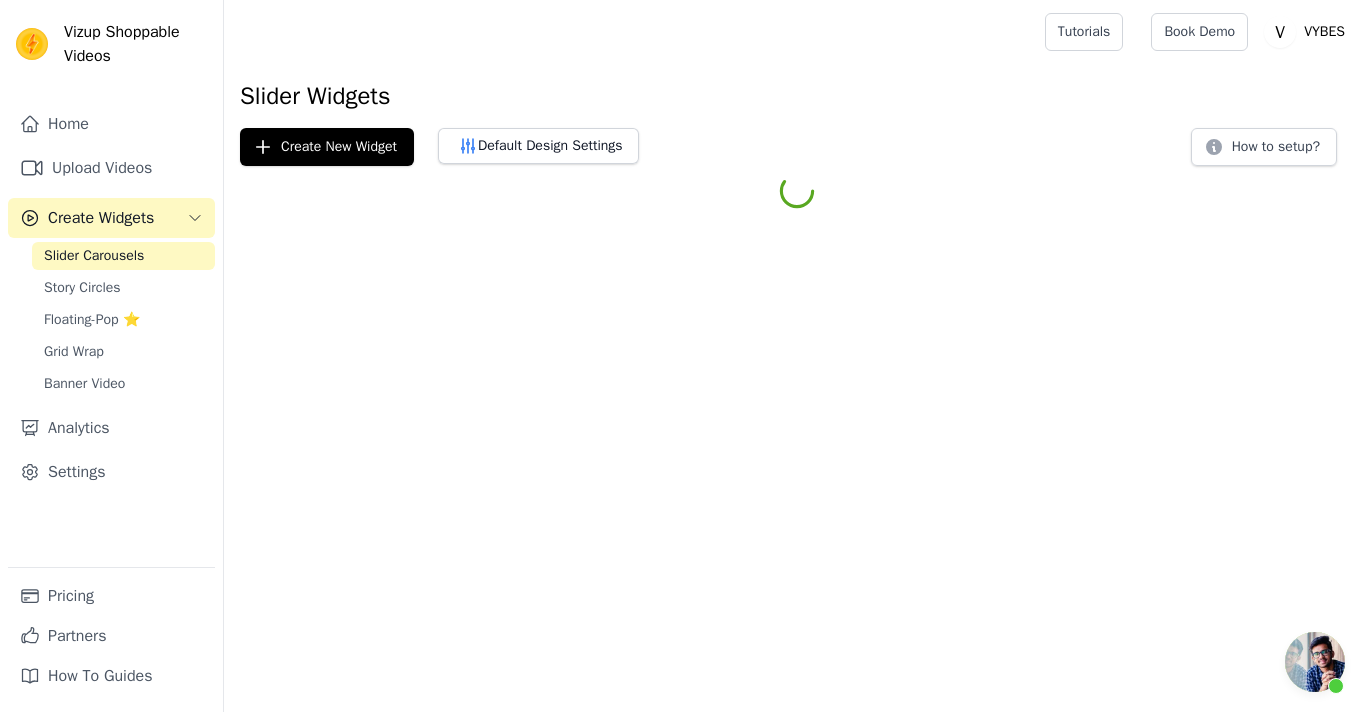 scroll, scrollTop: 0, scrollLeft: 0, axis: both 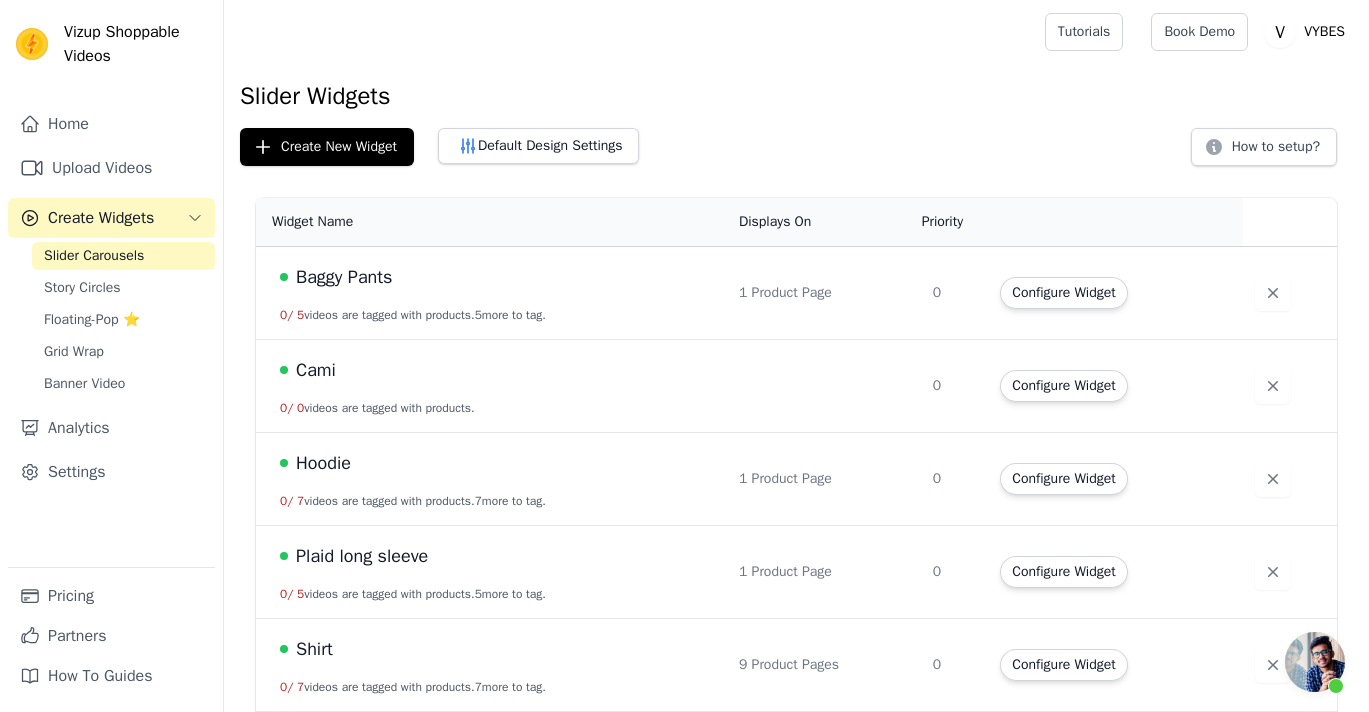 click on "Baggy Pants" at bounding box center [344, 277] 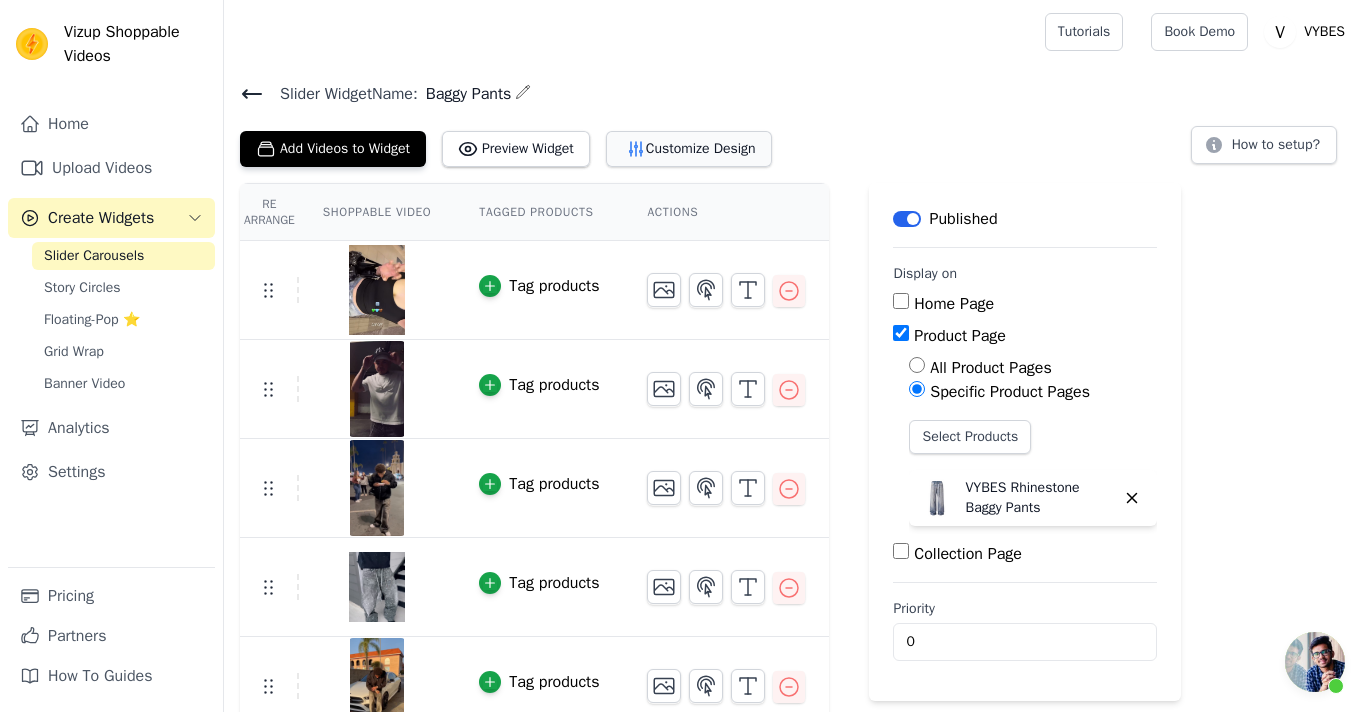 click on "Customize Design" at bounding box center [689, 149] 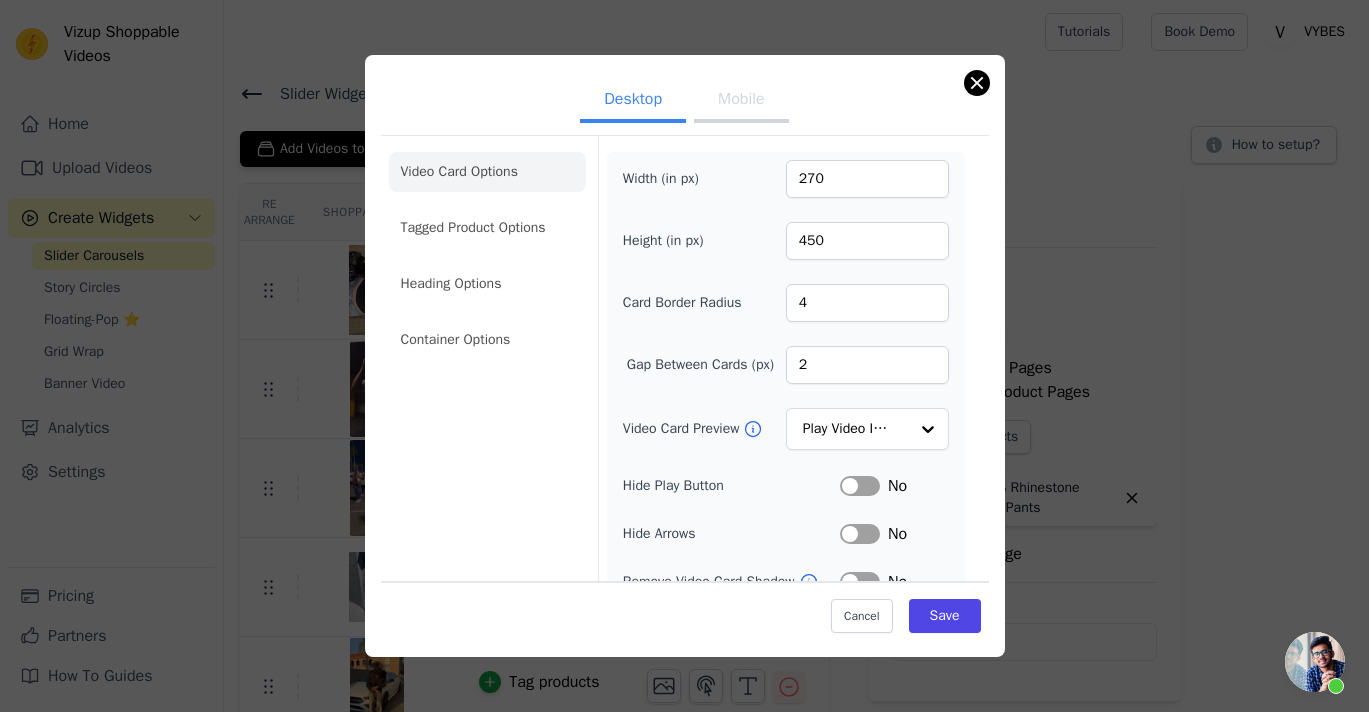 click at bounding box center (977, 83) 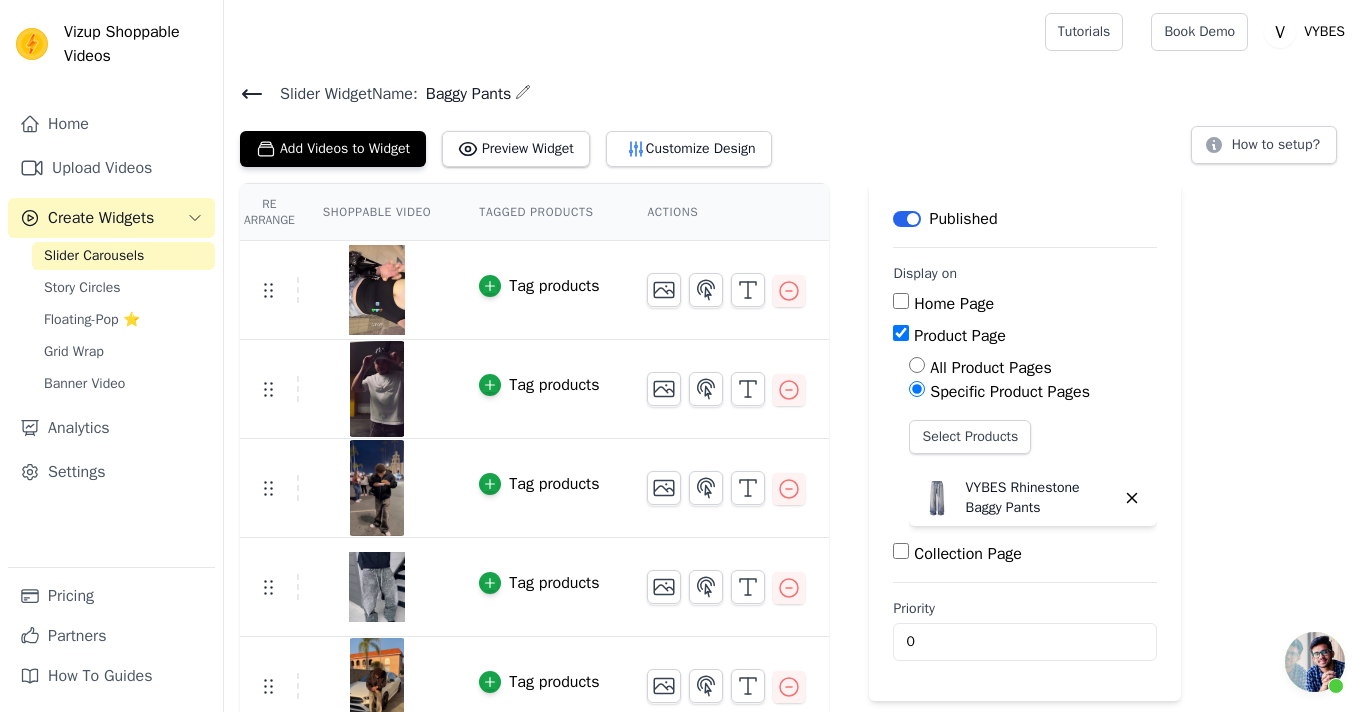 click on "Slider Widget  Name:   Baggy Pants
Add Videos to Widget
Preview Widget       Customize Design
How to setup?" at bounding box center (796, 123) 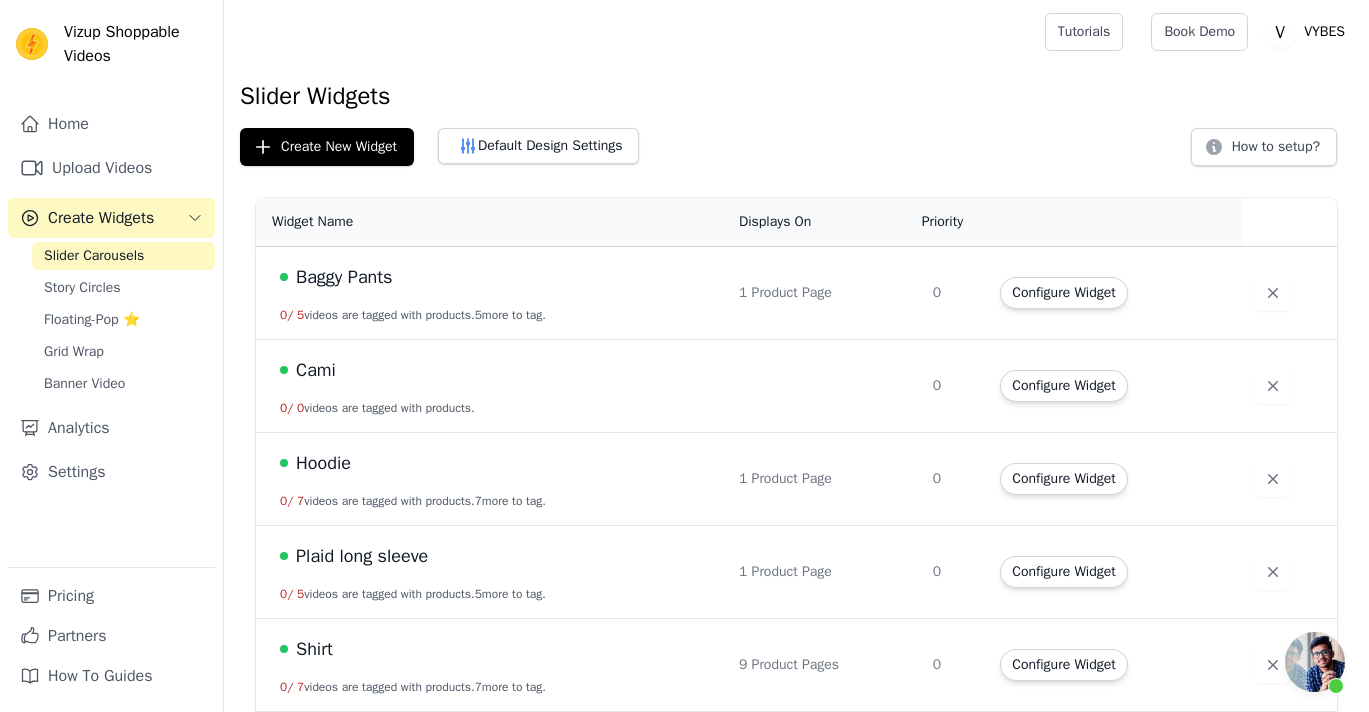 click on "Hoodie" at bounding box center [323, 463] 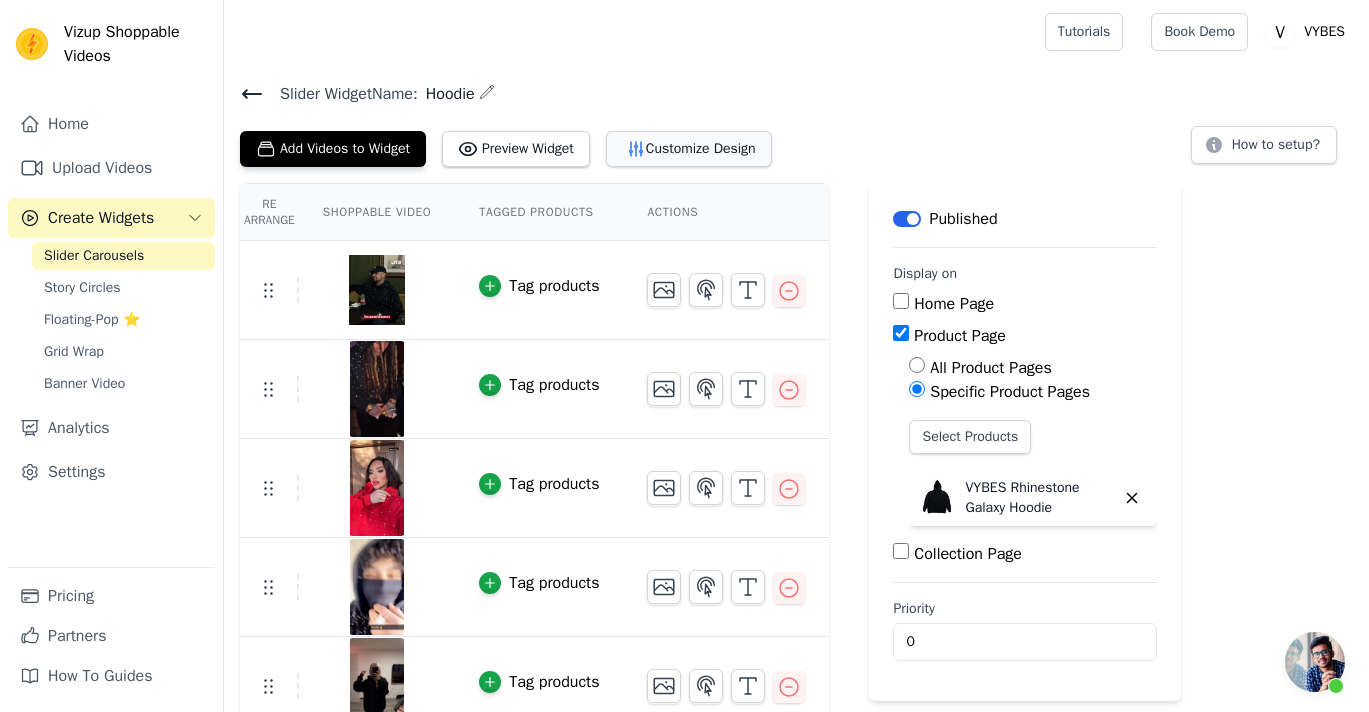 click on "Customize Design" at bounding box center [689, 149] 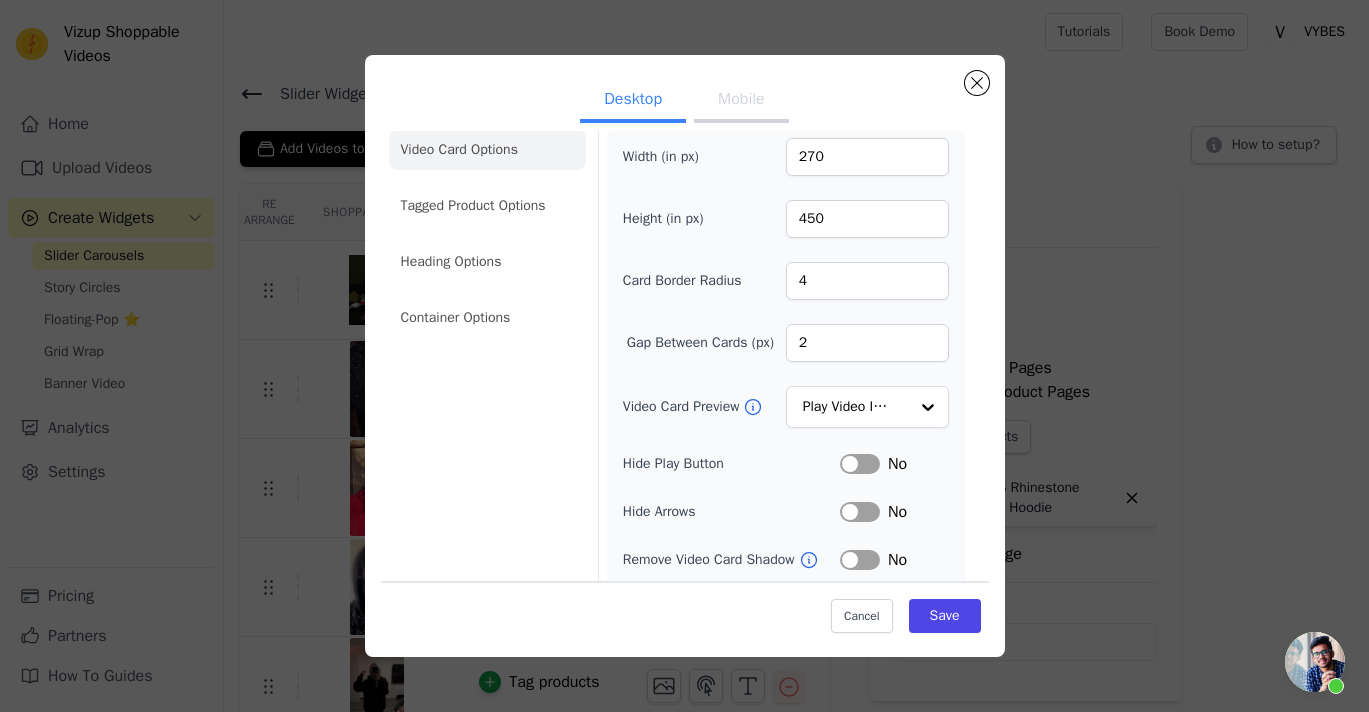 scroll, scrollTop: 0, scrollLeft: 0, axis: both 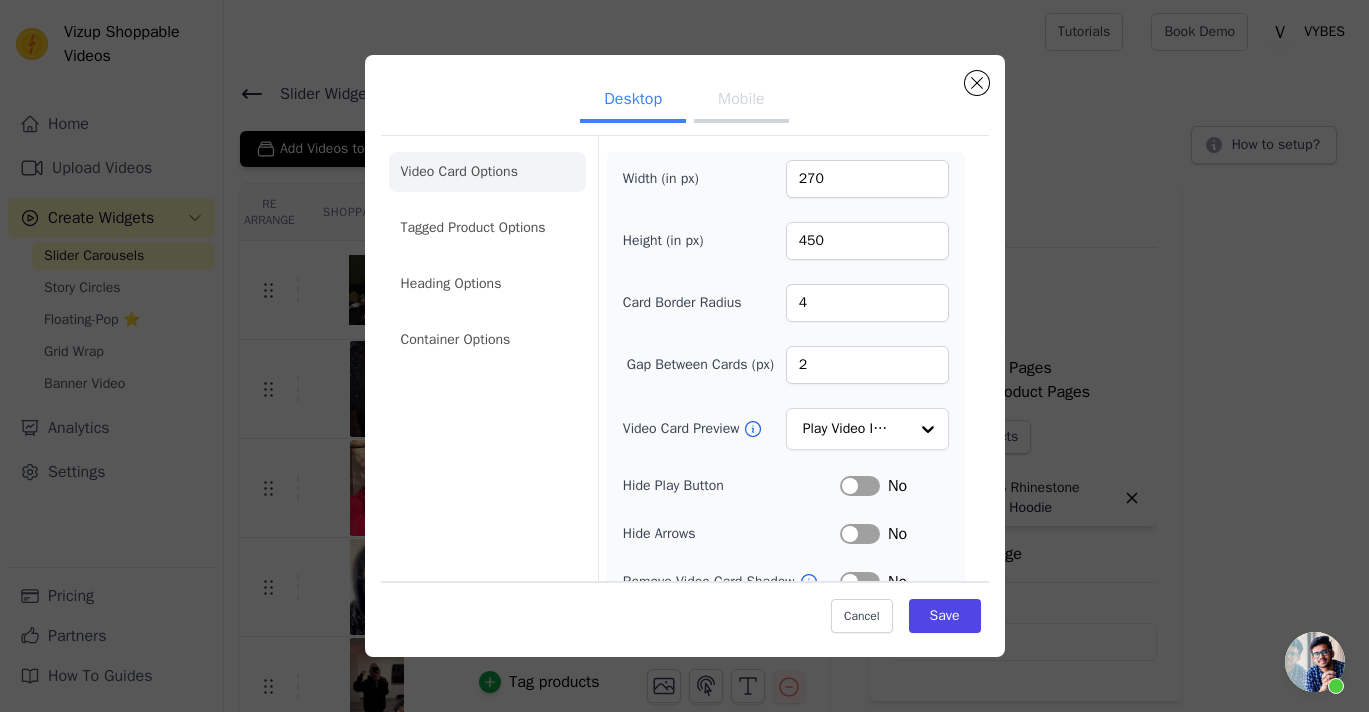 click on "Video Card Options Tagged Product Options Heading Options Container Options" at bounding box center (487, 256) 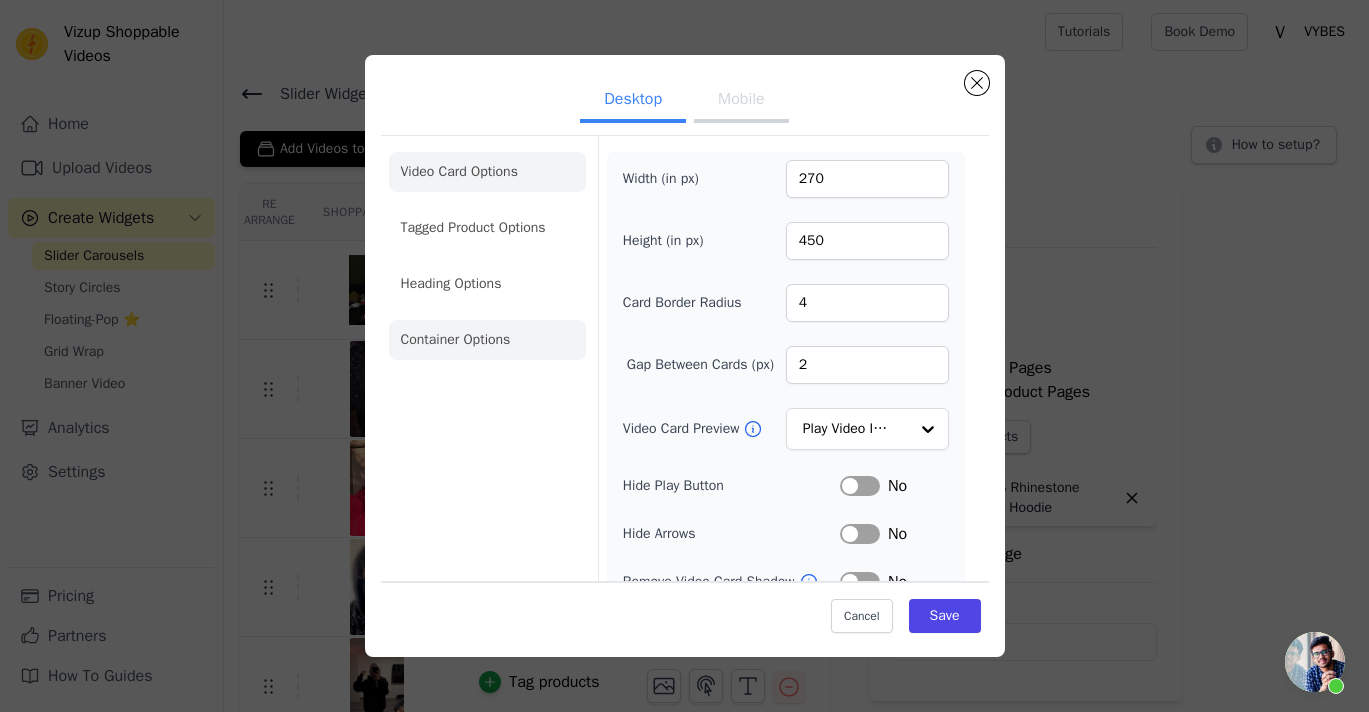 click on "Container Options" 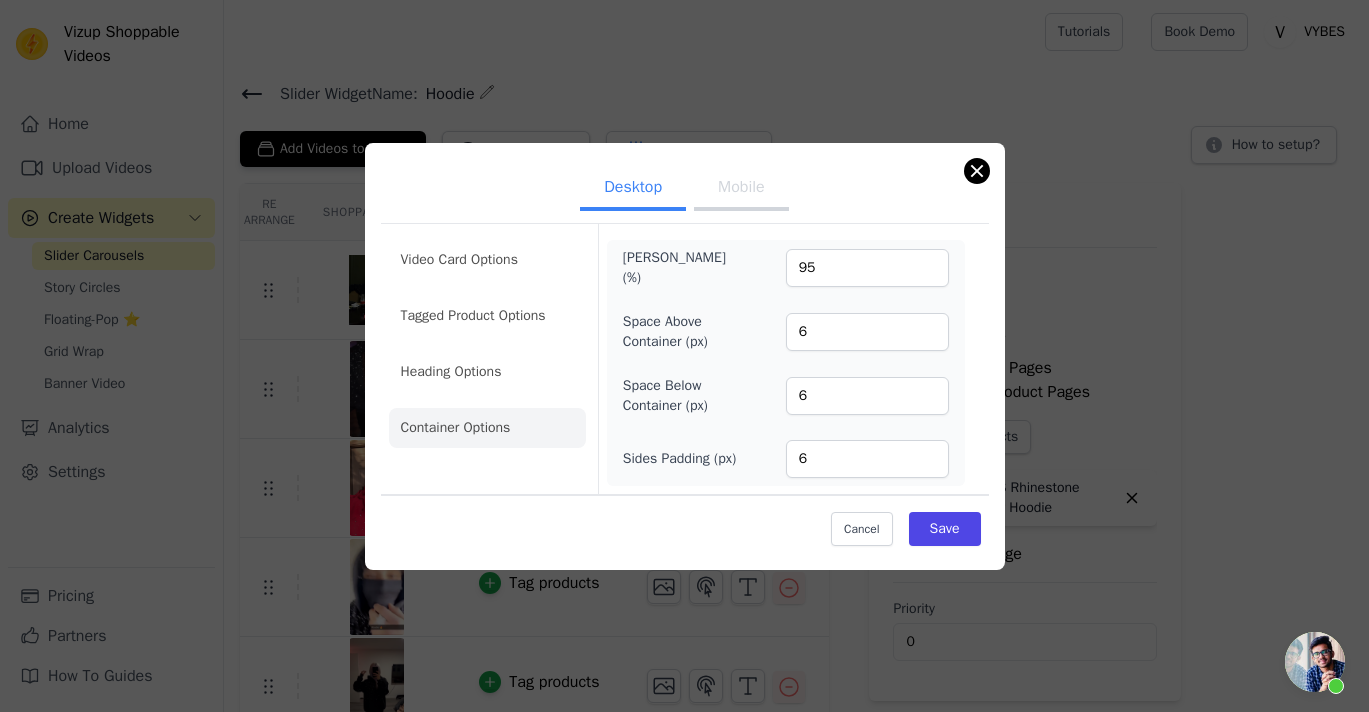 click at bounding box center (977, 171) 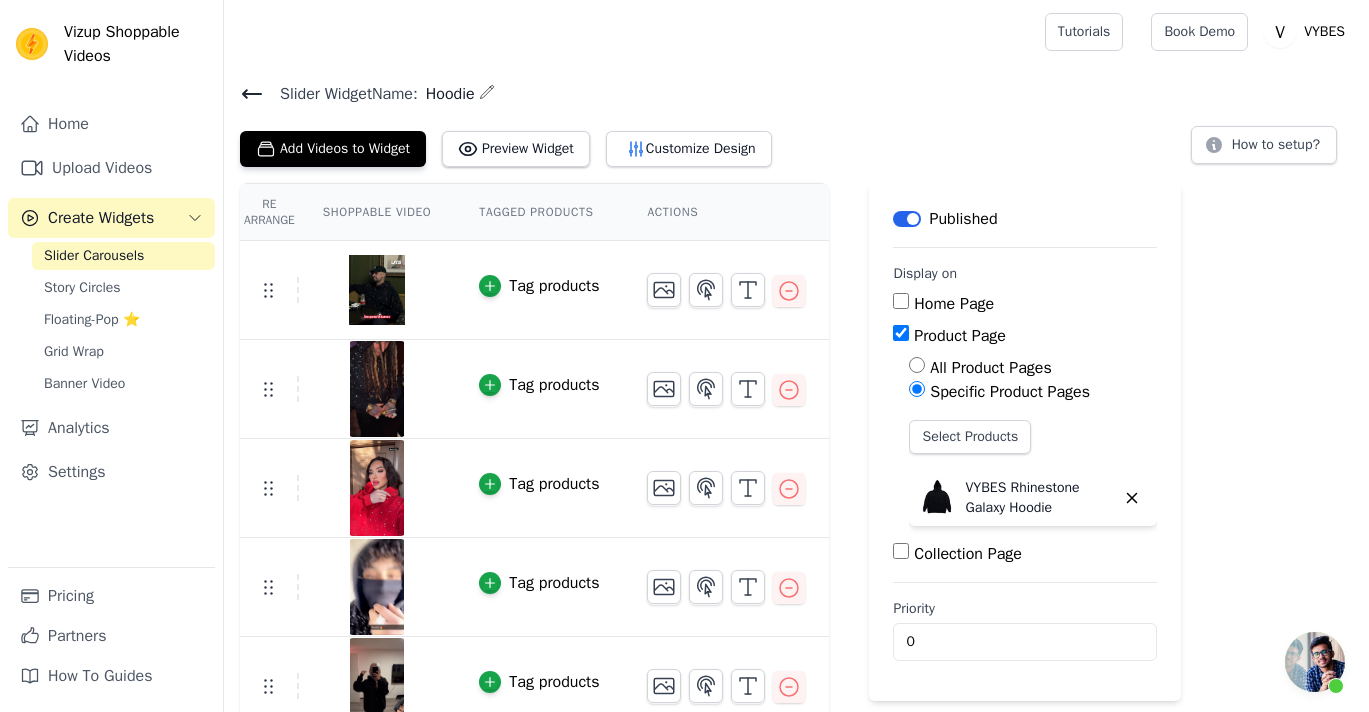 click 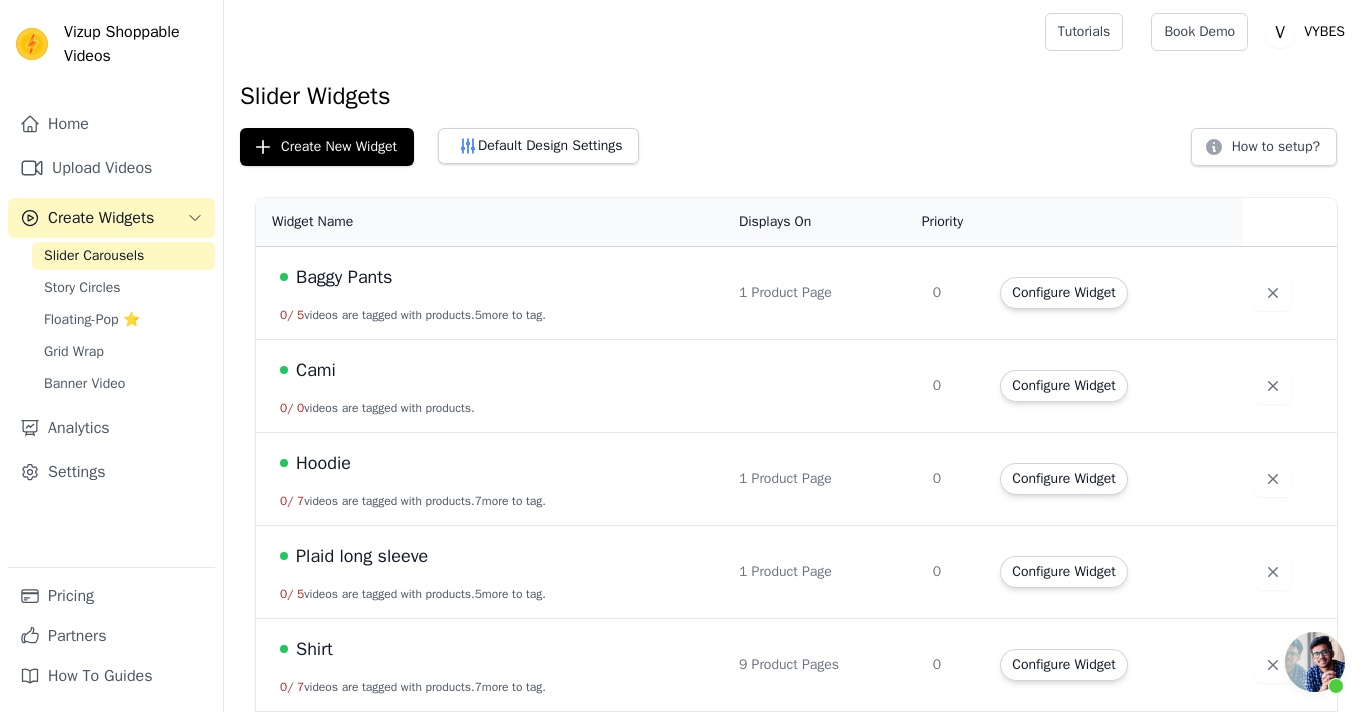click on "Baggy Pants" at bounding box center (344, 277) 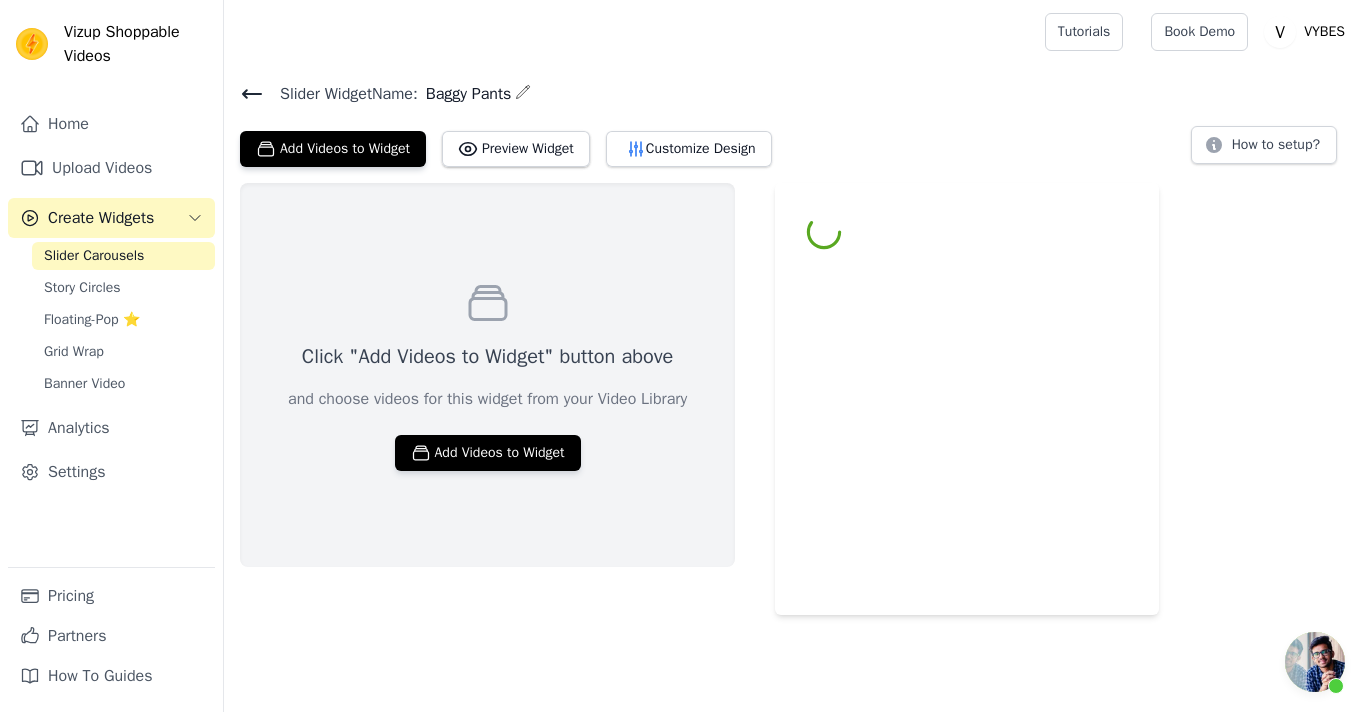 click on "Add Videos to Widget
Preview Widget       Customize Design" at bounding box center (514, 145) 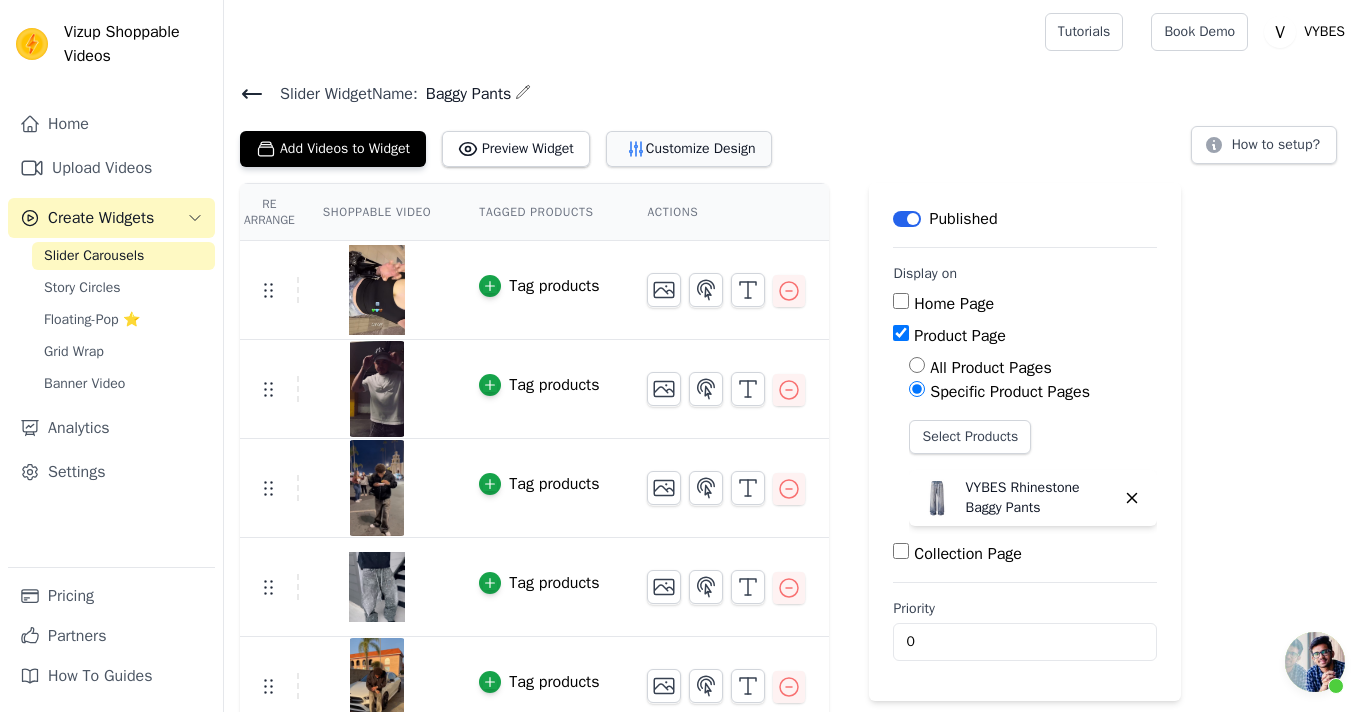 click on "Customize Design" at bounding box center (689, 149) 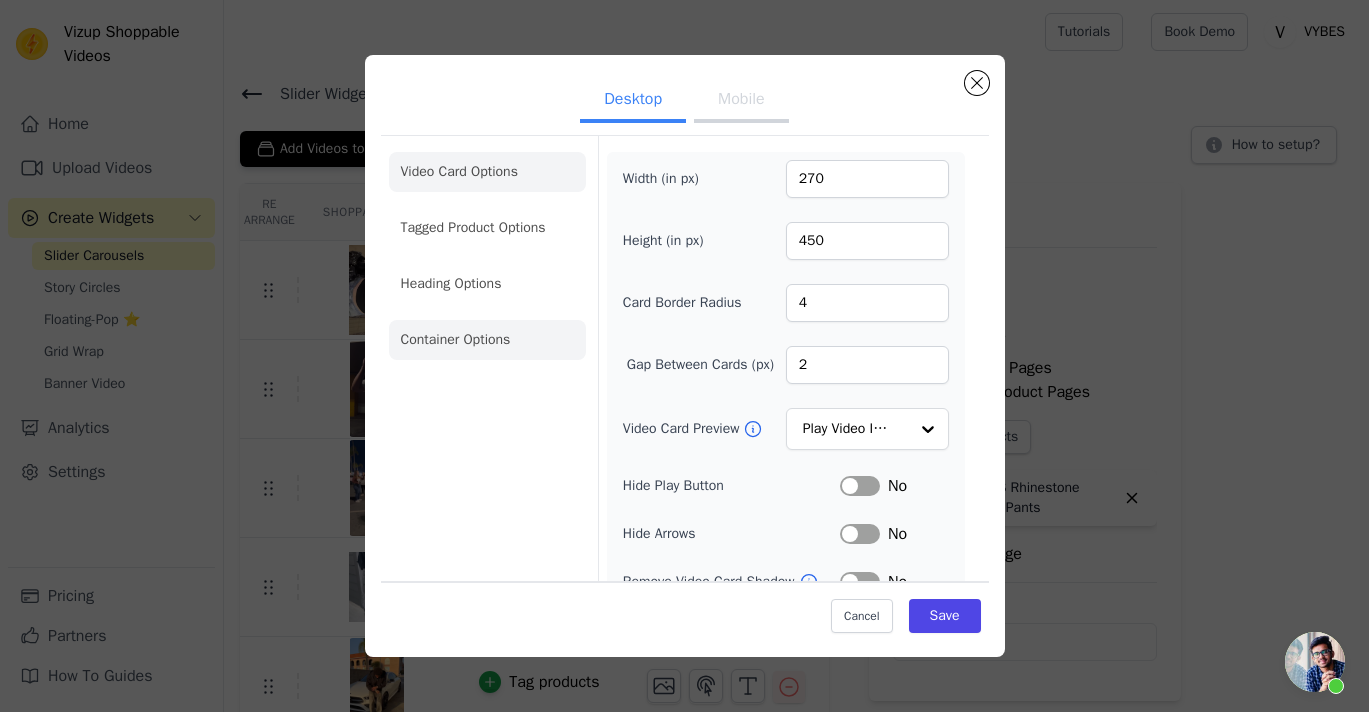 click on "Container Options" 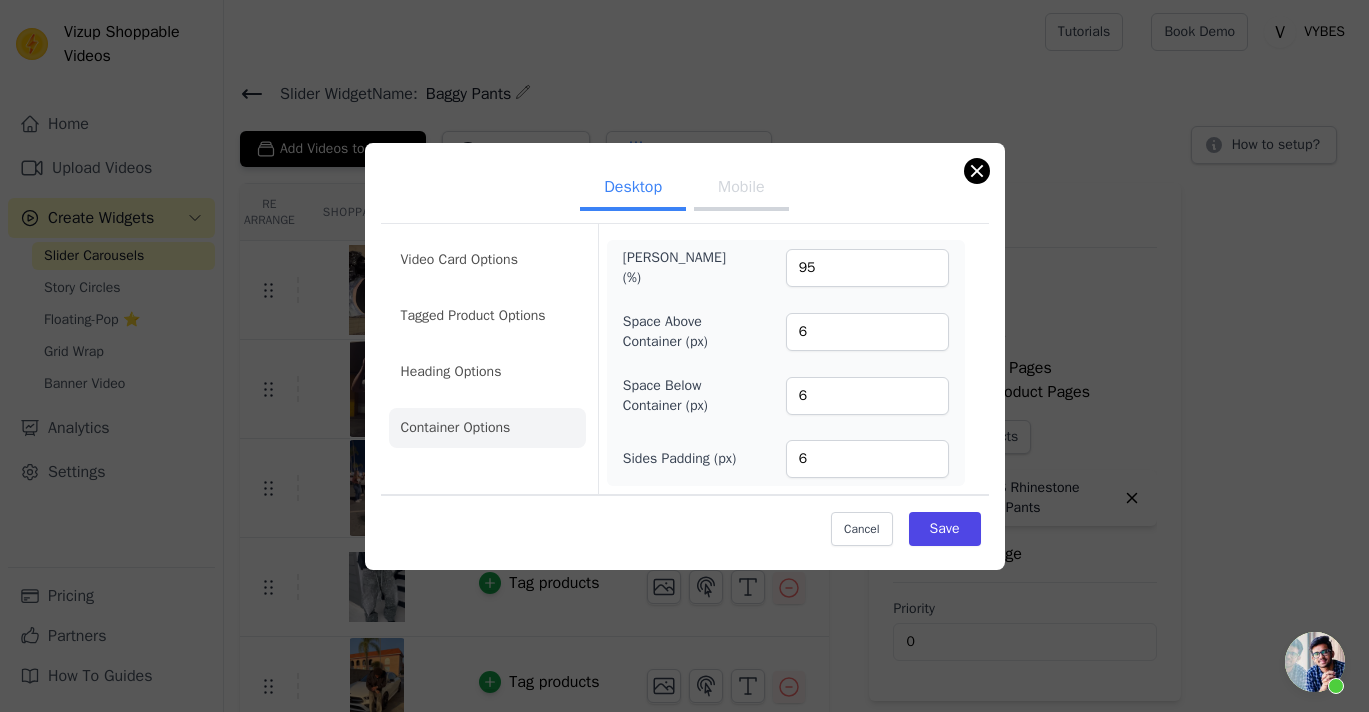 click at bounding box center (977, 171) 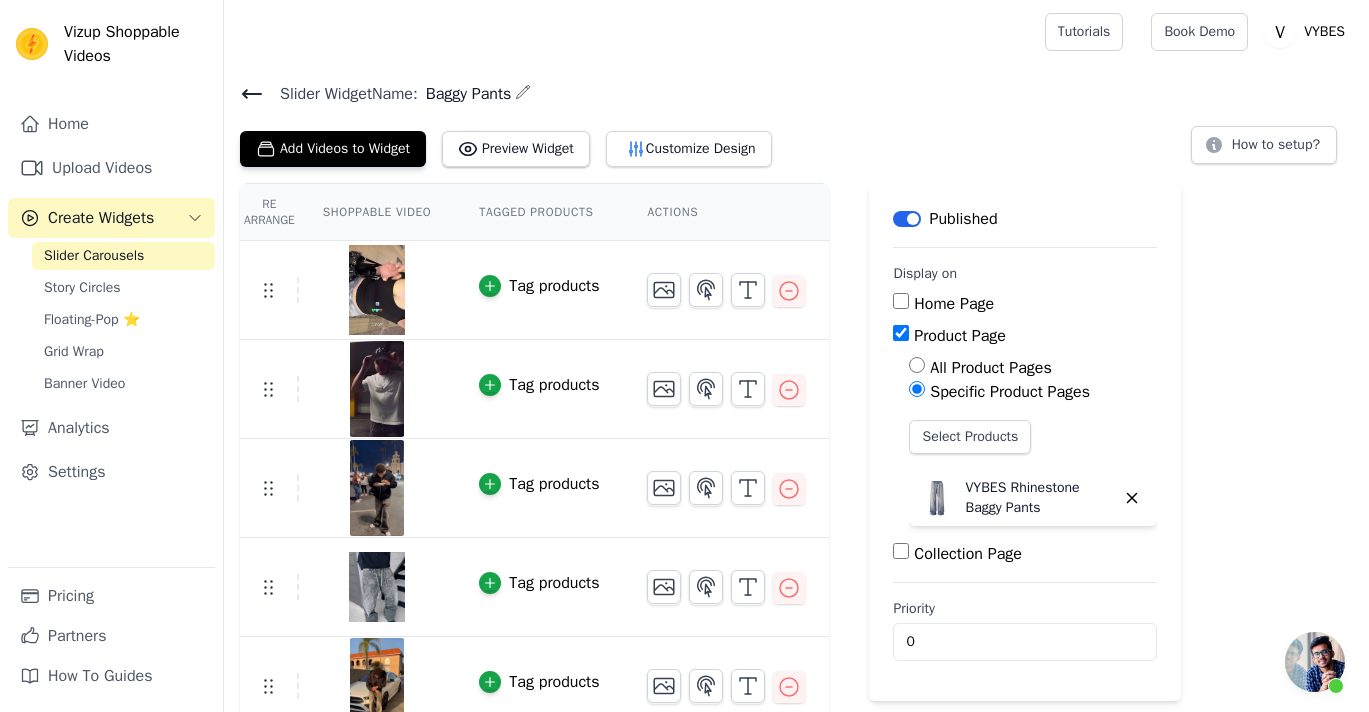 click on "Slider Widget  Name:   [PERSON_NAME]" at bounding box center [796, 93] 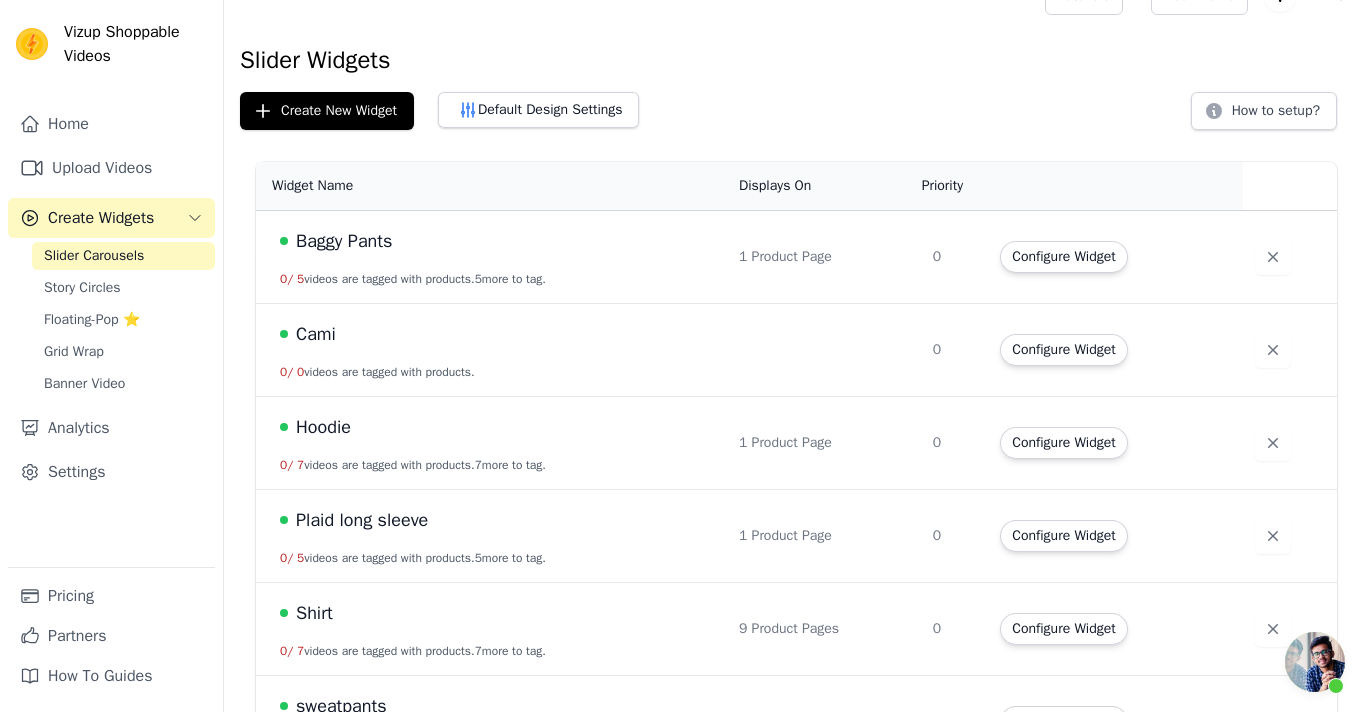 scroll, scrollTop: 38, scrollLeft: 0, axis: vertical 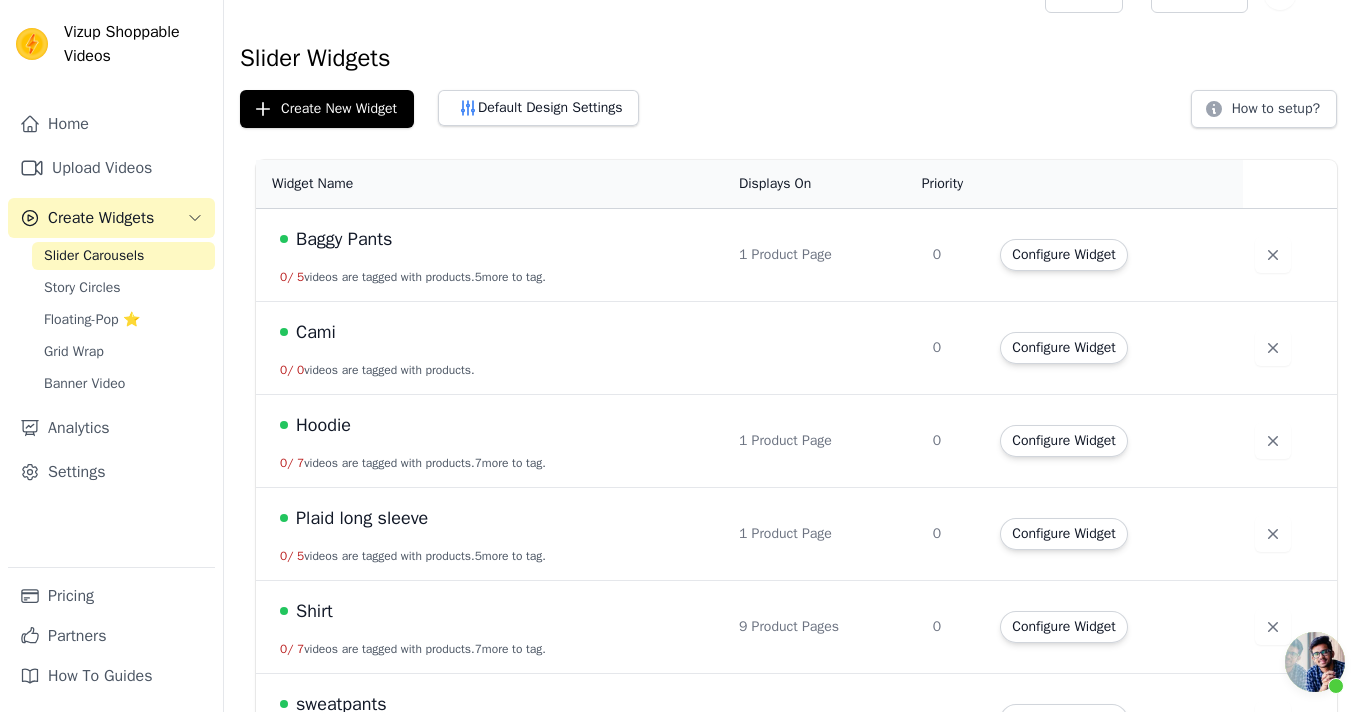 click on "Shirt" at bounding box center [314, 611] 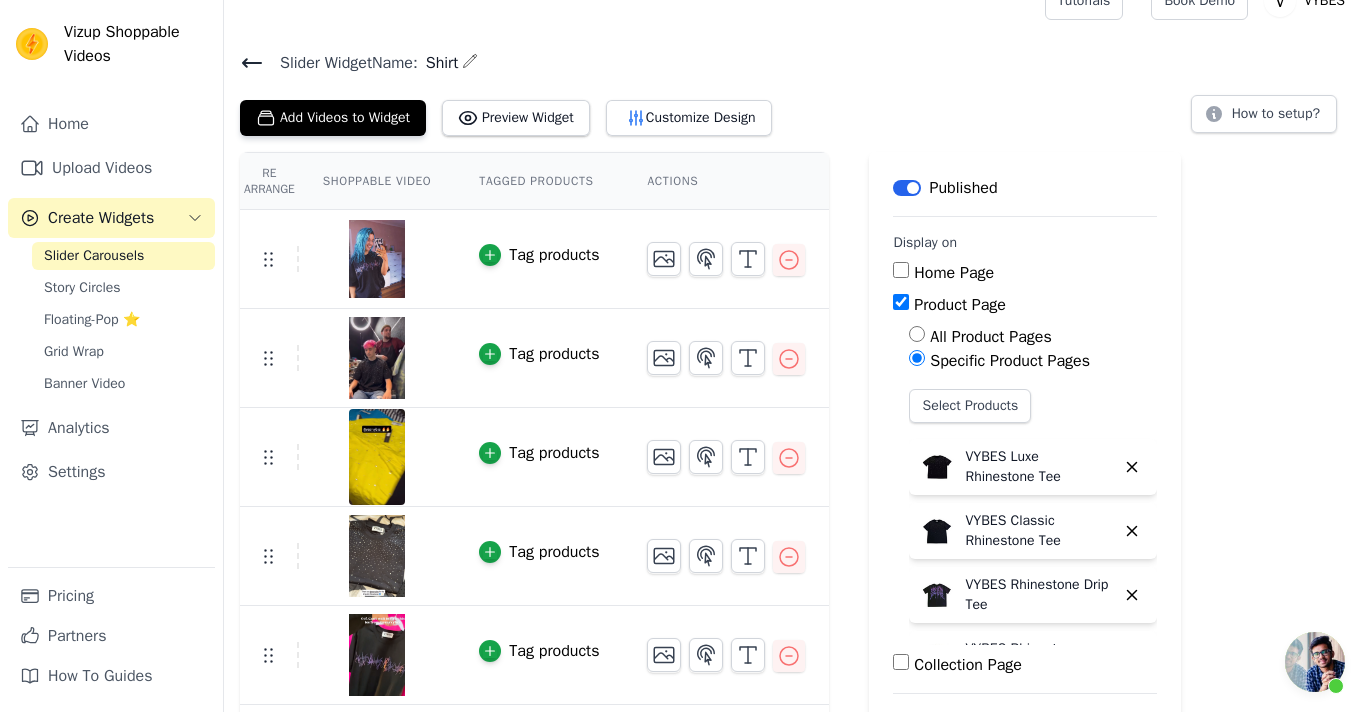 scroll, scrollTop: 34, scrollLeft: 0, axis: vertical 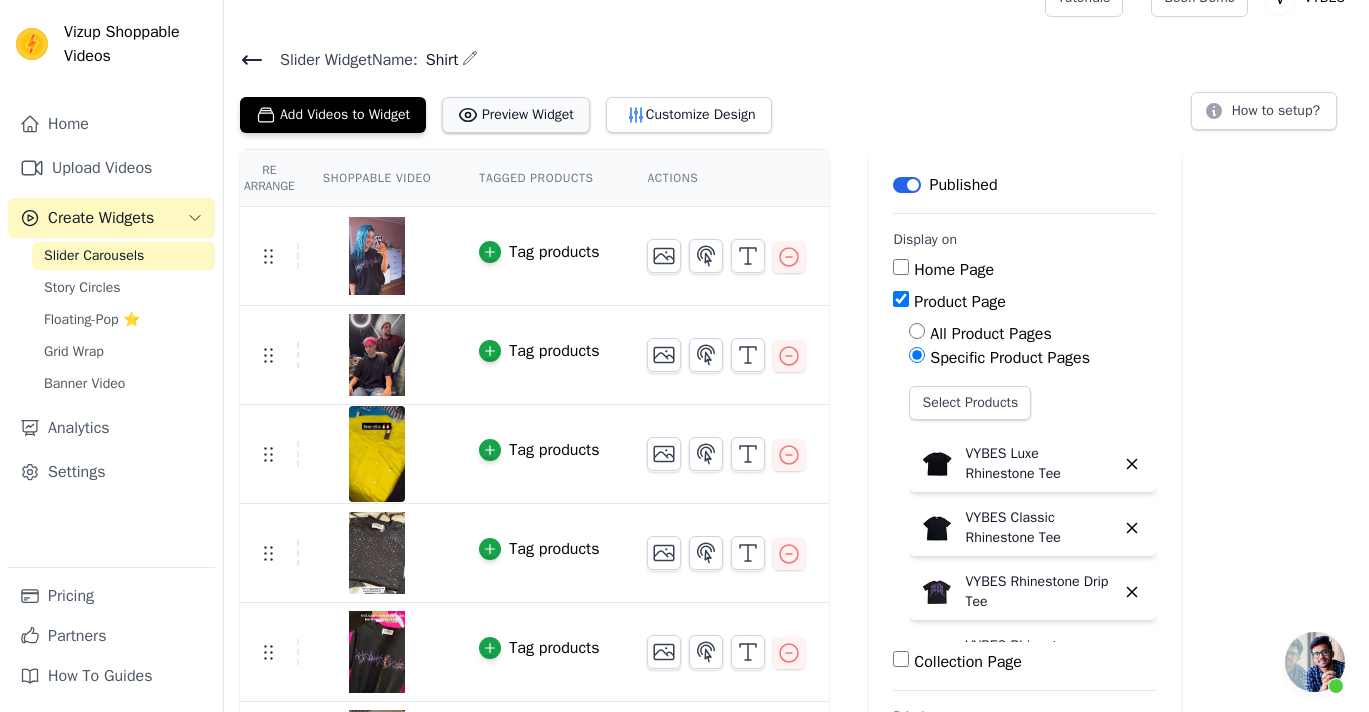 click on "Preview Widget" at bounding box center [516, 115] 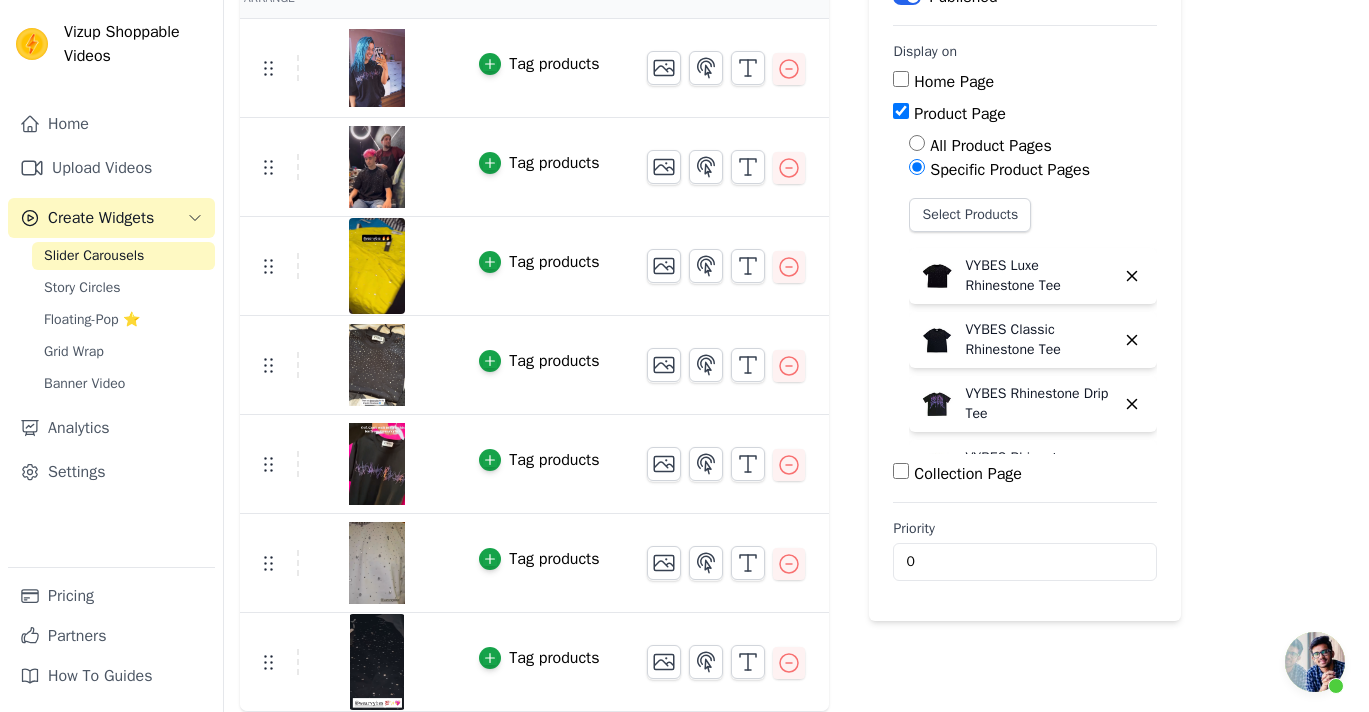 scroll, scrollTop: 221, scrollLeft: 0, axis: vertical 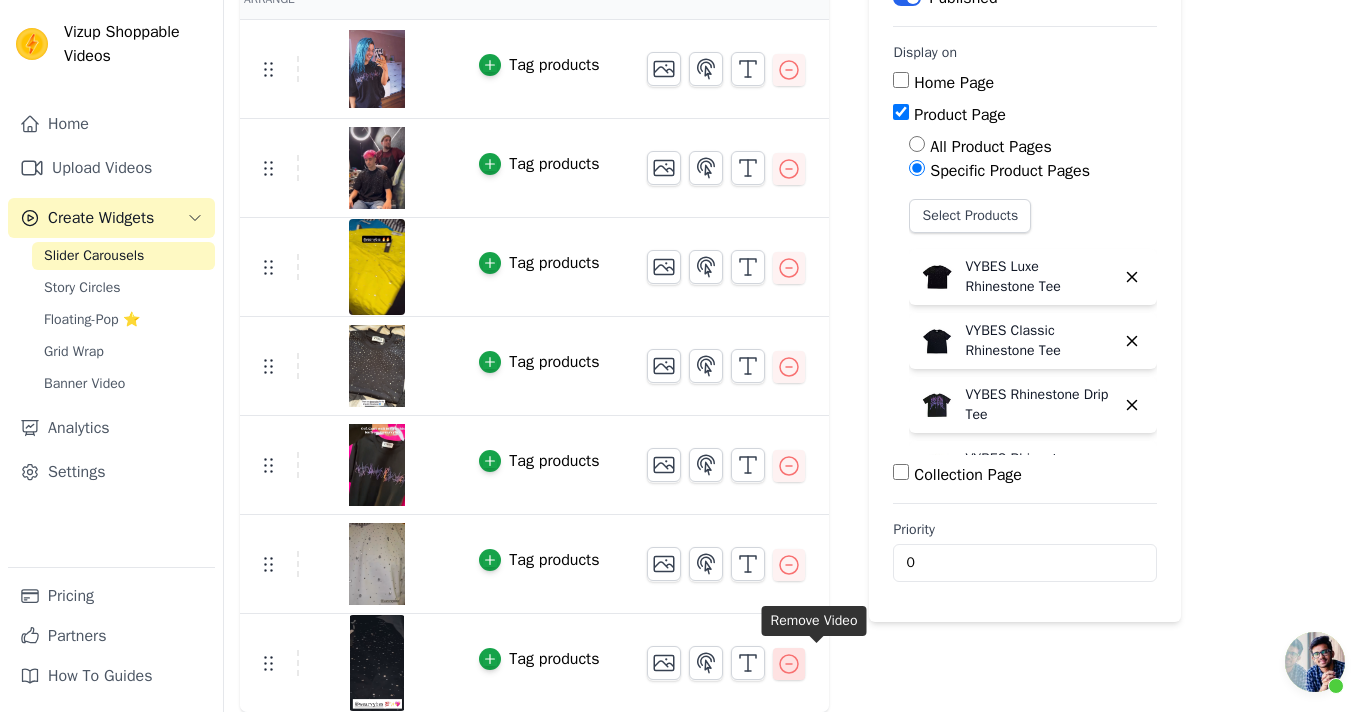 click 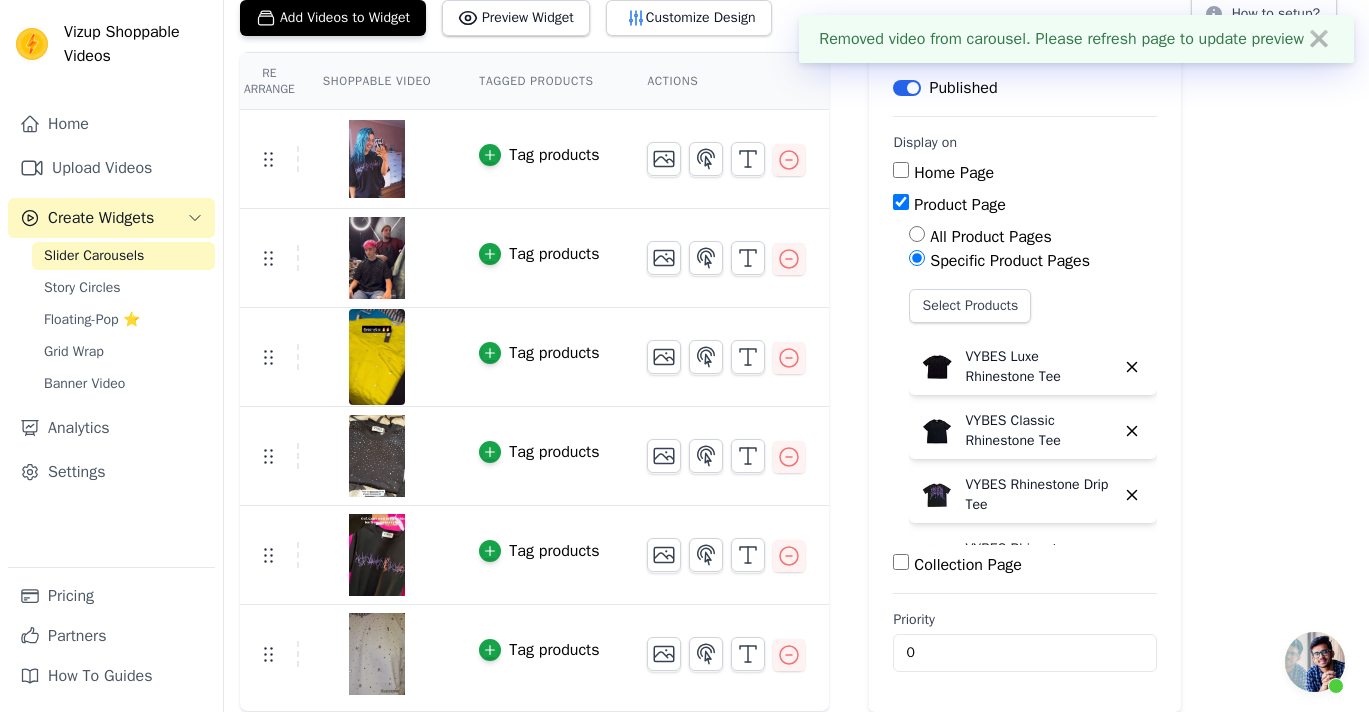 scroll, scrollTop: 130, scrollLeft: 0, axis: vertical 